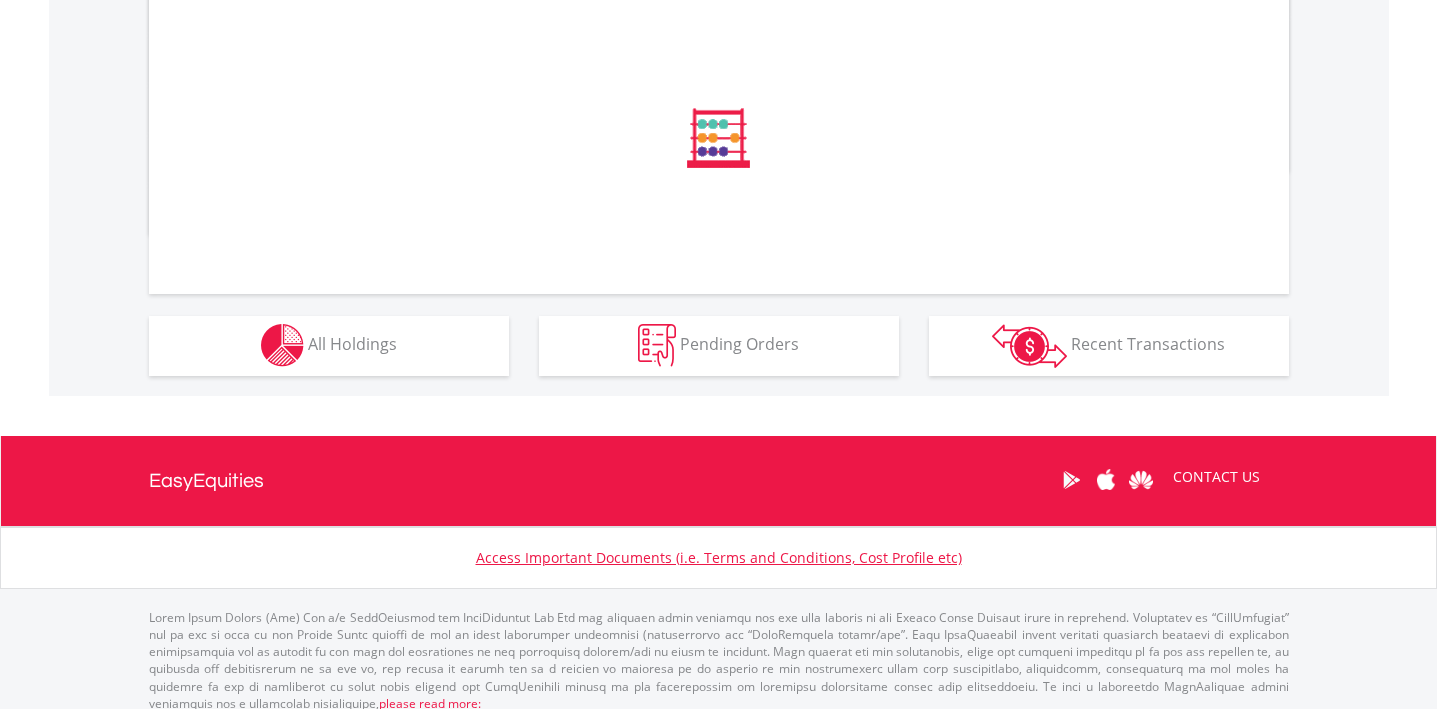 scroll, scrollTop: 710, scrollLeft: 0, axis: vertical 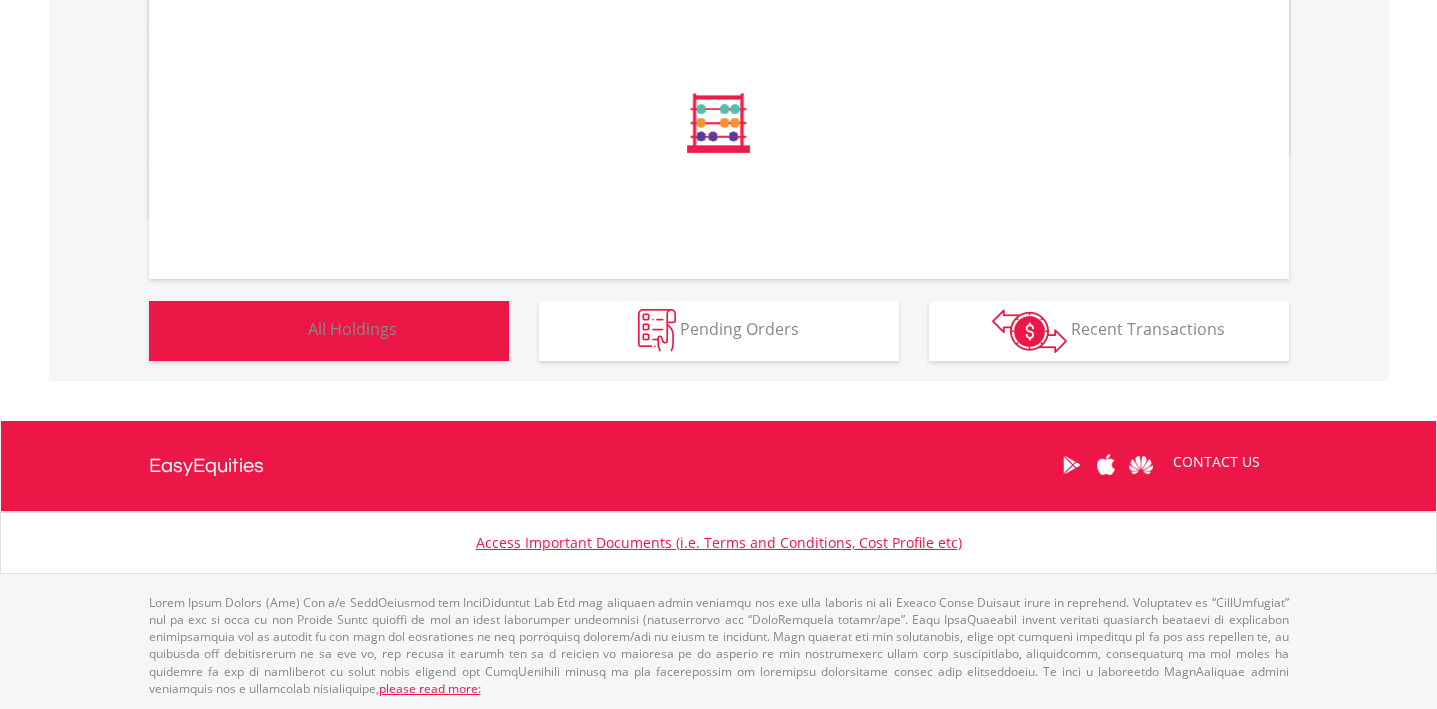 click on "Holdings
All Holdings" at bounding box center [329, 331] 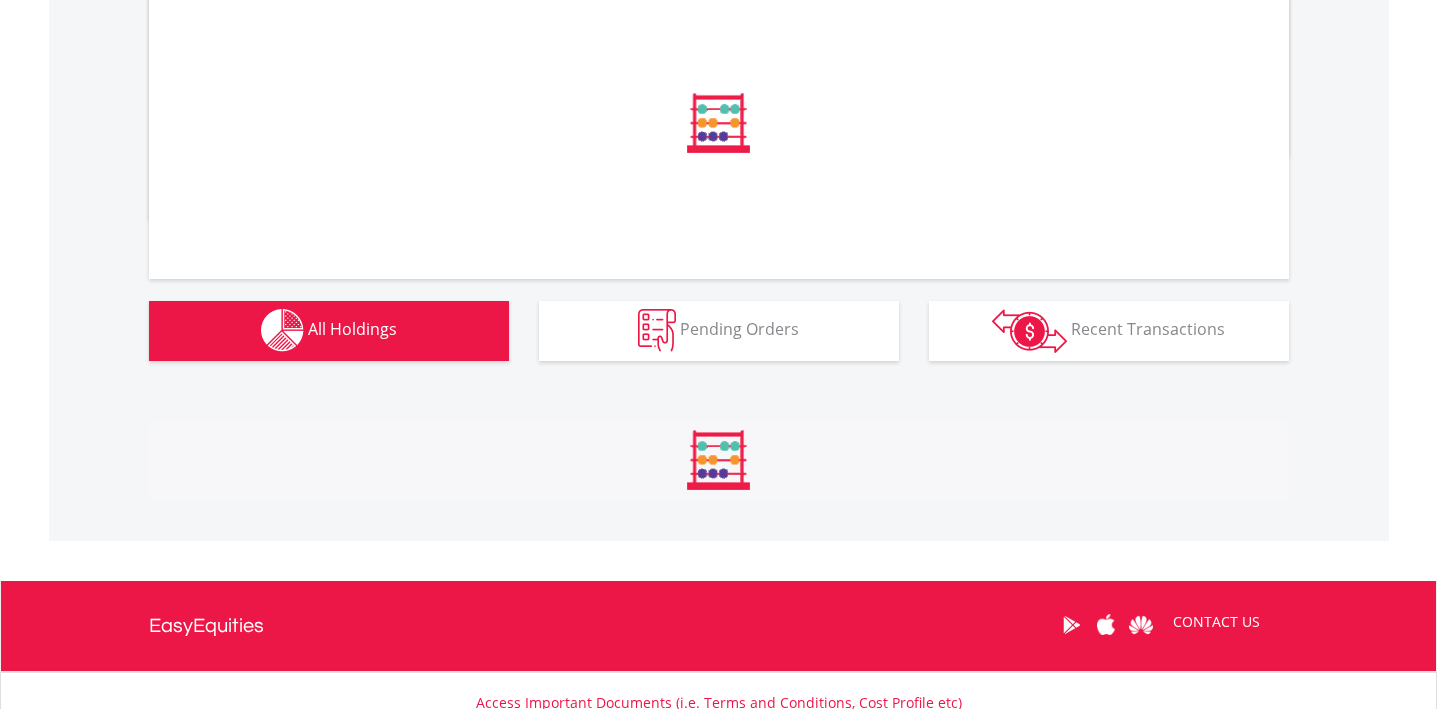 scroll, scrollTop: 1122, scrollLeft: 0, axis: vertical 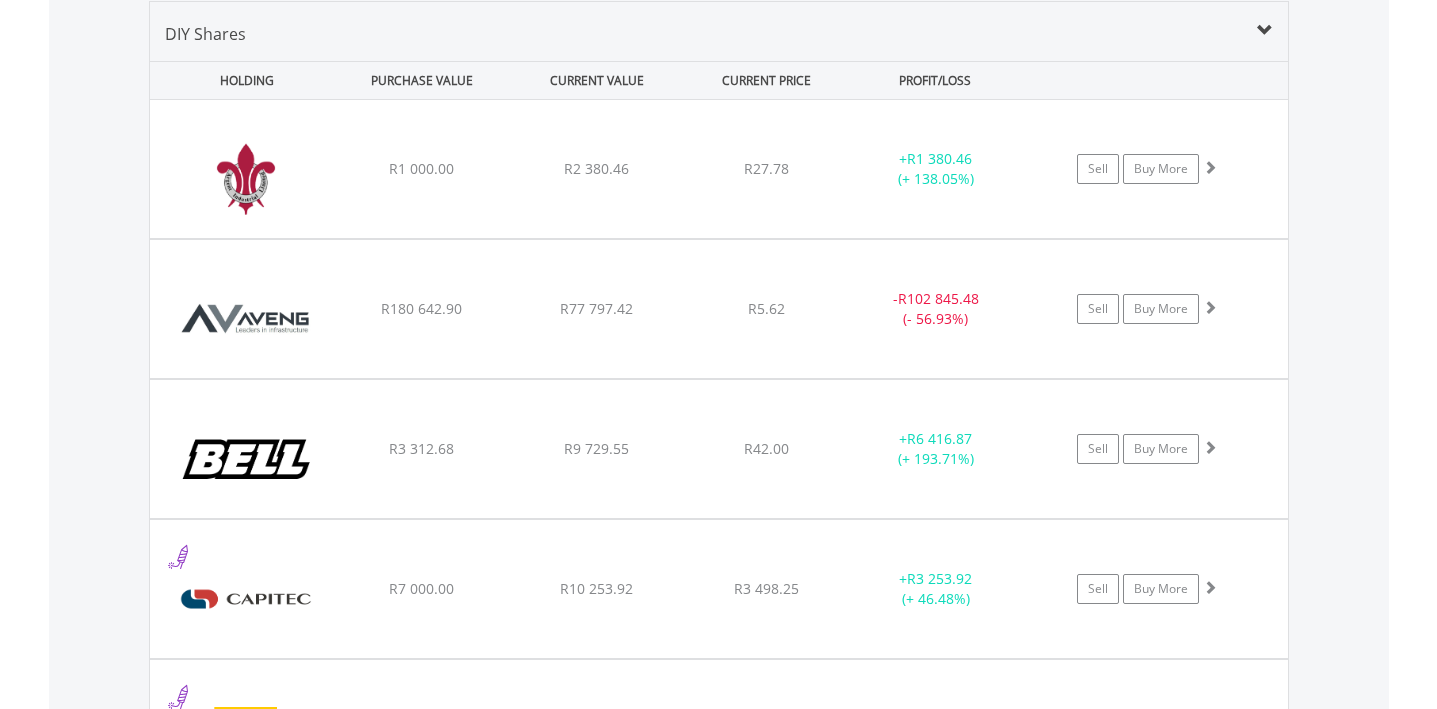 click on "﻿
Aveng Group Limited
R180 642.90
R77 797.42
R5.62
-  R102 845.48 (- 56.93%)
Sell
Buy More" at bounding box center [719, 169] 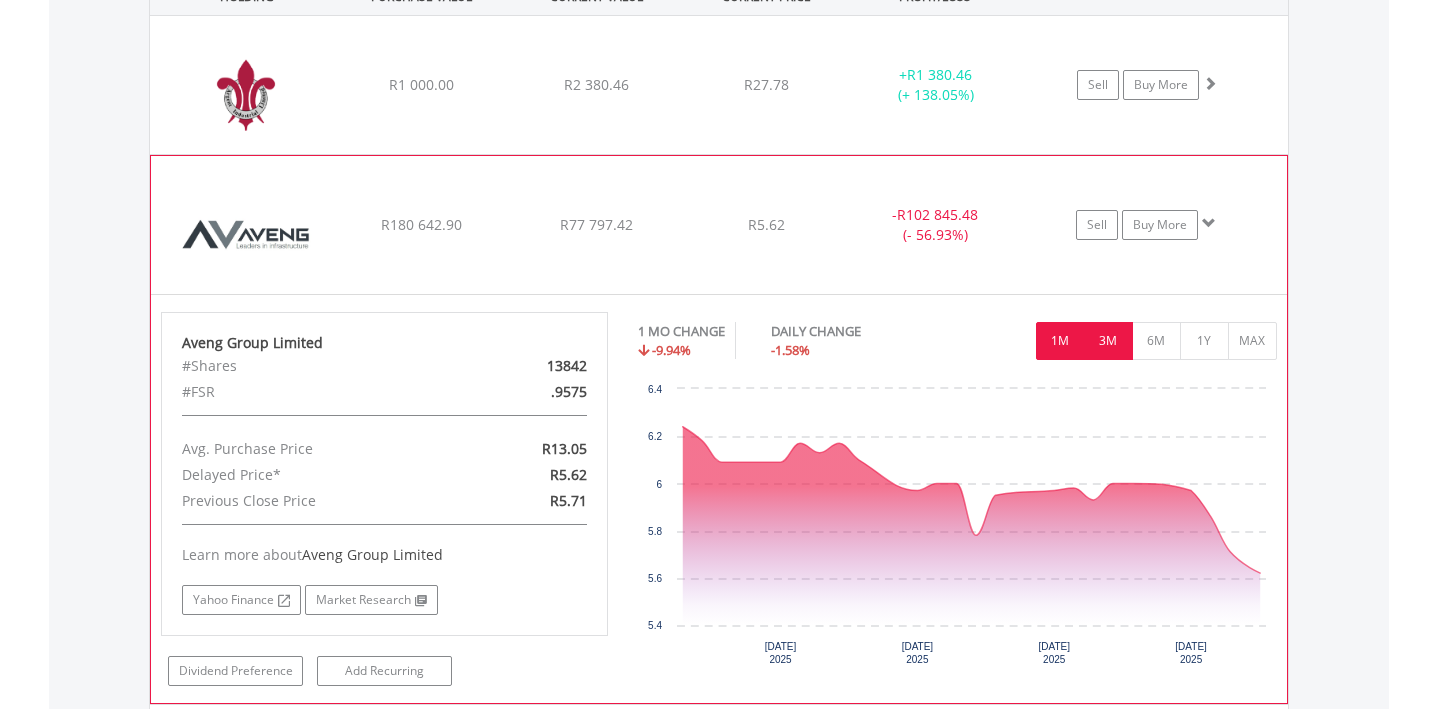 scroll, scrollTop: 1569, scrollLeft: 0, axis: vertical 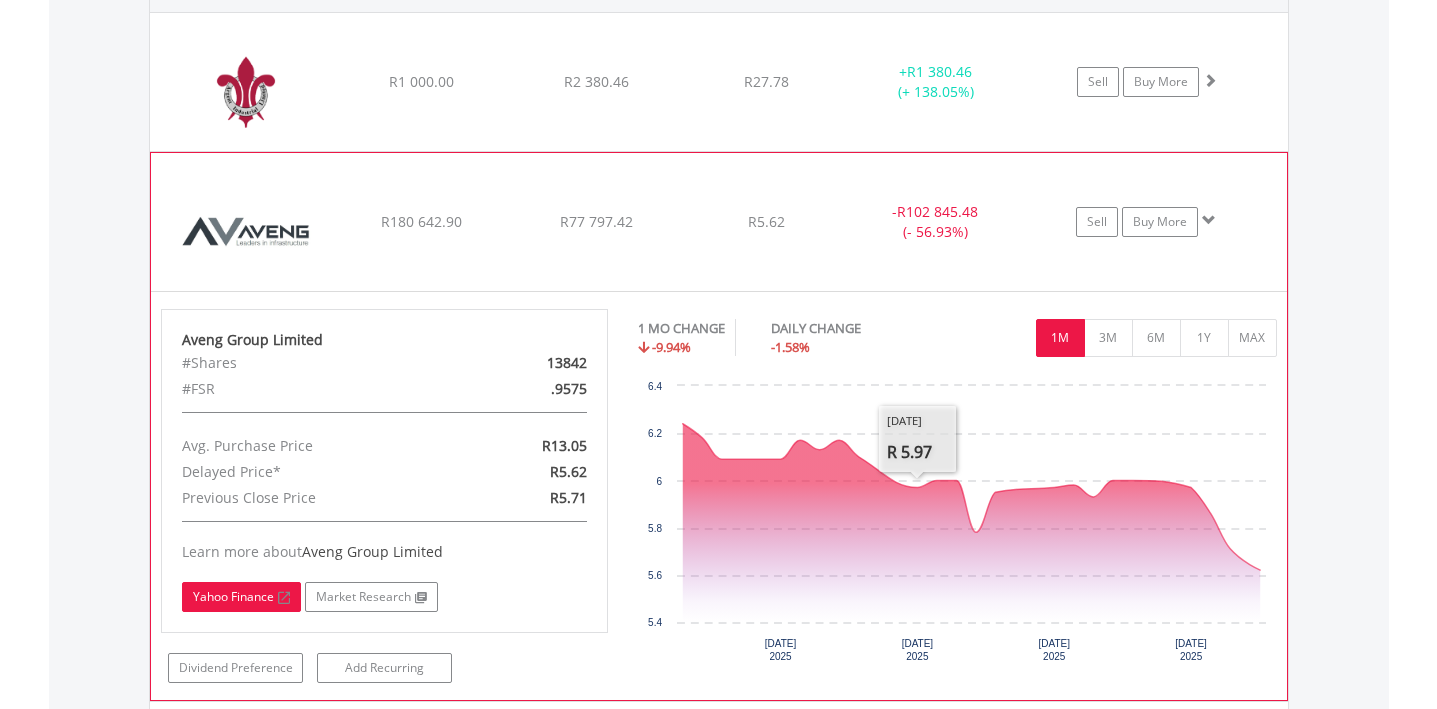 click on "Yahoo Finance" at bounding box center [241, 597] 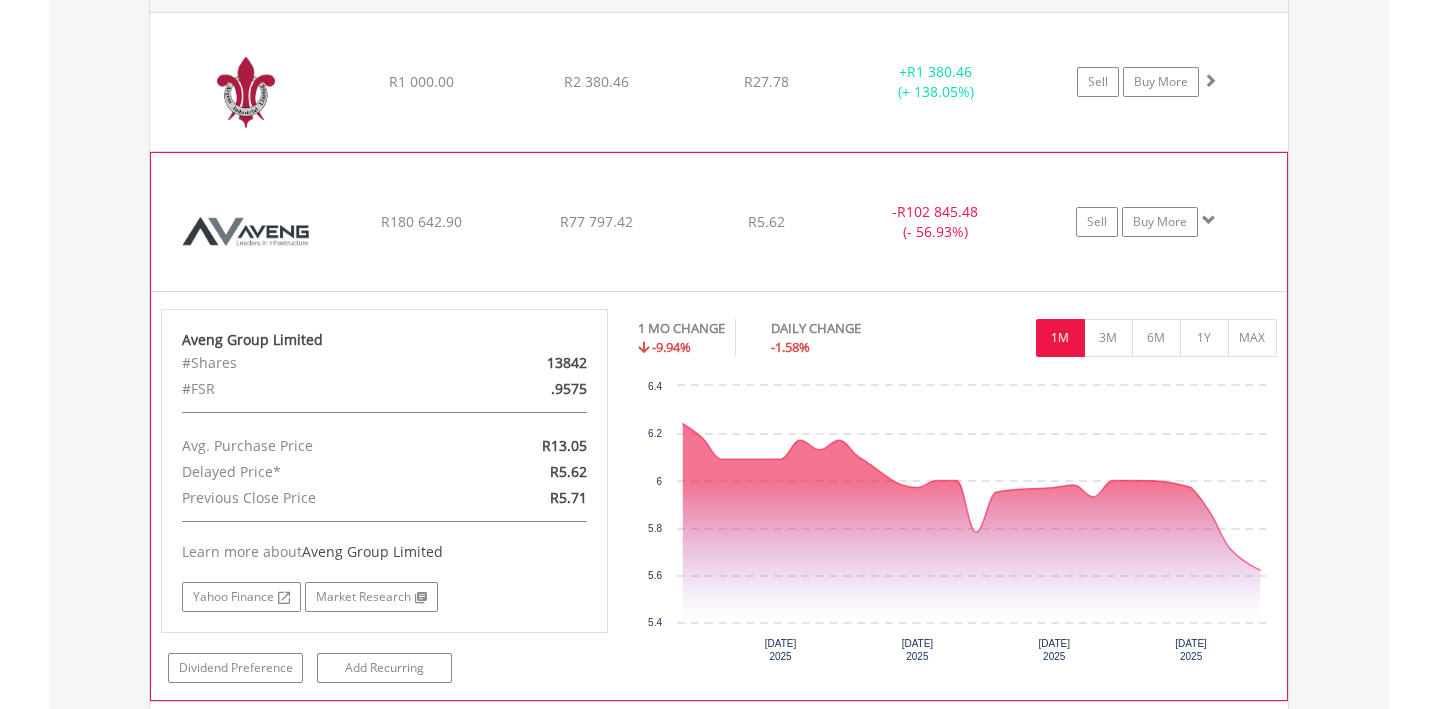 click on "R77 797.42" at bounding box center [596, 81] 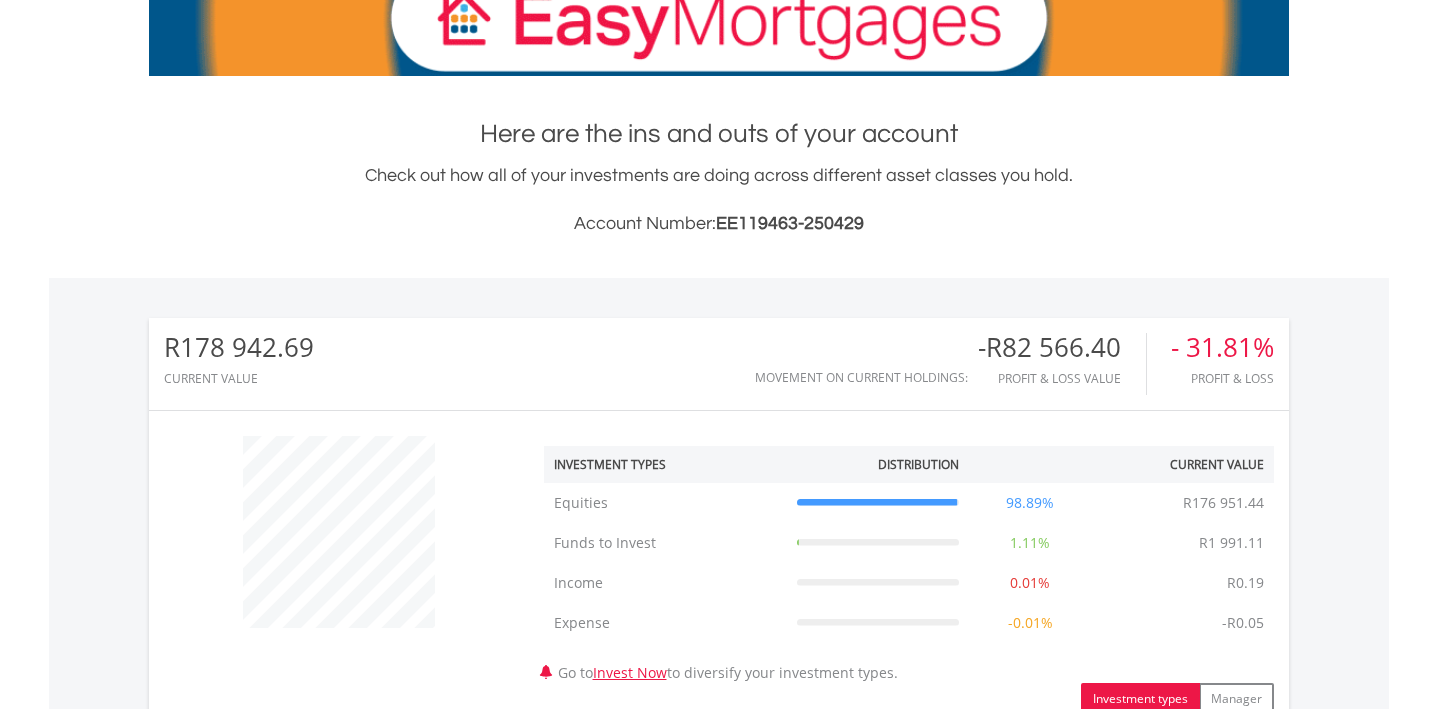 scroll, scrollTop: 0, scrollLeft: 0, axis: both 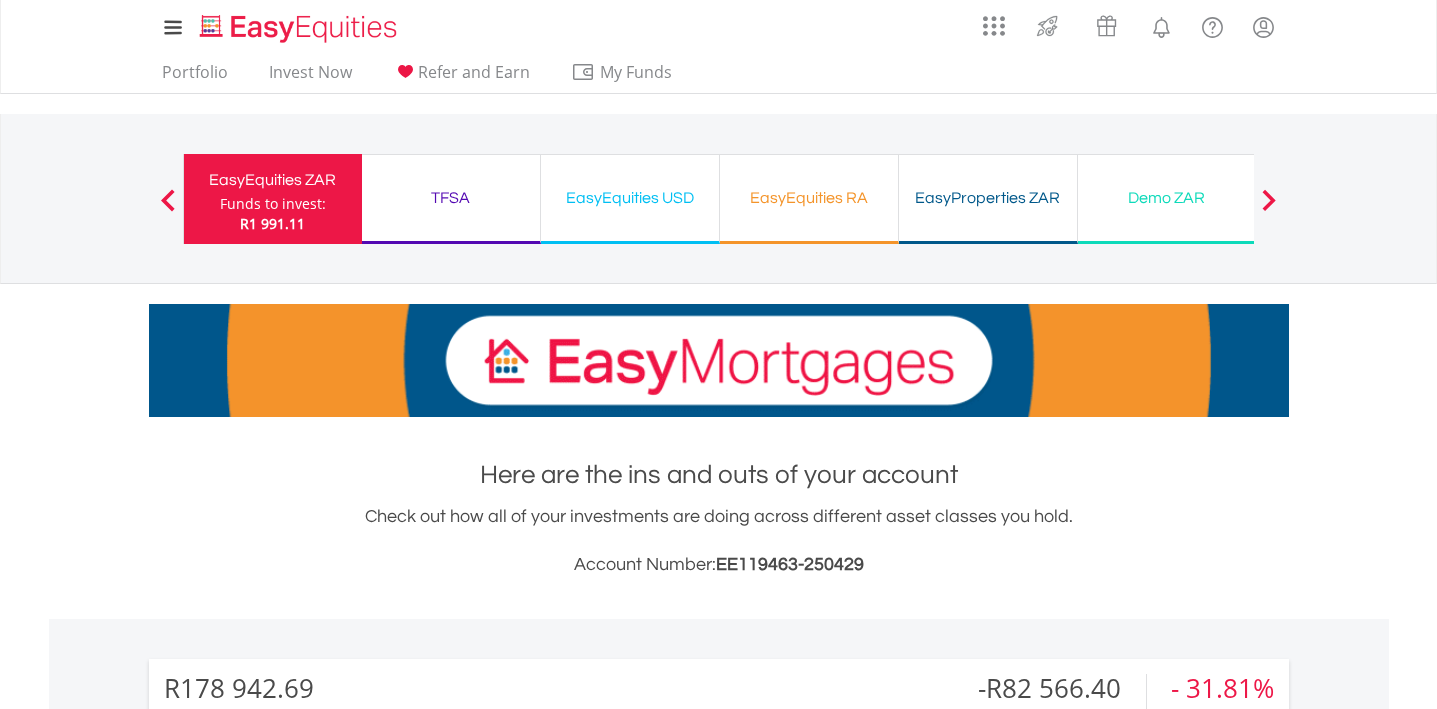 click on "EasyEquities USD" at bounding box center (630, 198) 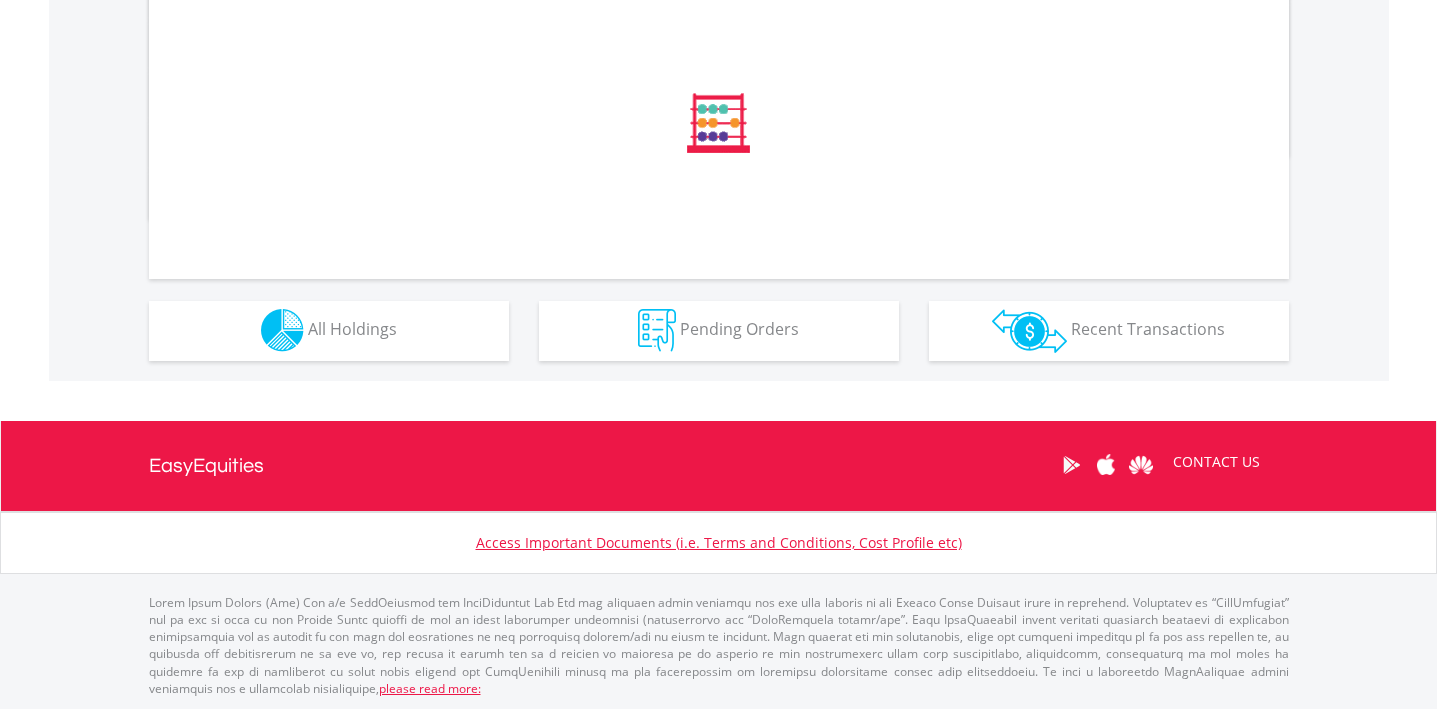 scroll, scrollTop: 1022, scrollLeft: 0, axis: vertical 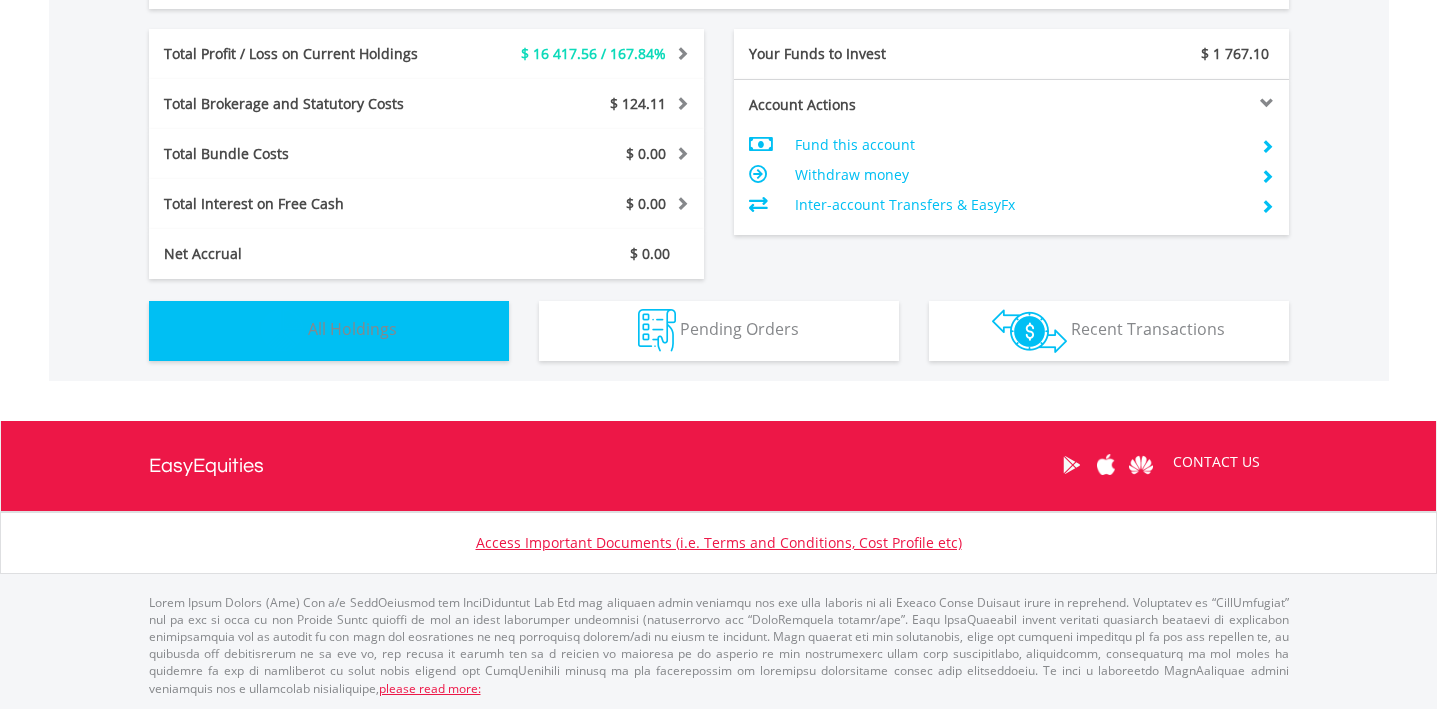 click on "Holdings
All Holdings" at bounding box center [329, 331] 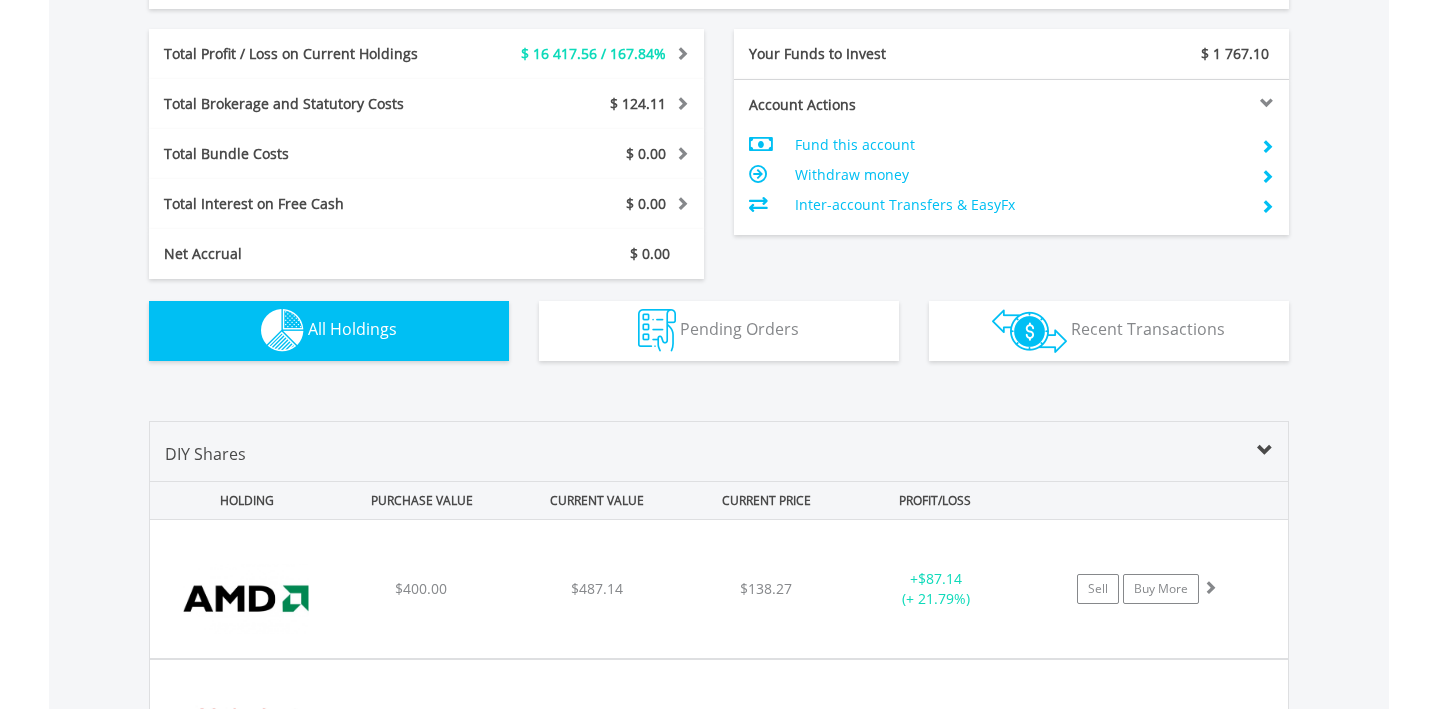 scroll, scrollTop: 1442, scrollLeft: 0, axis: vertical 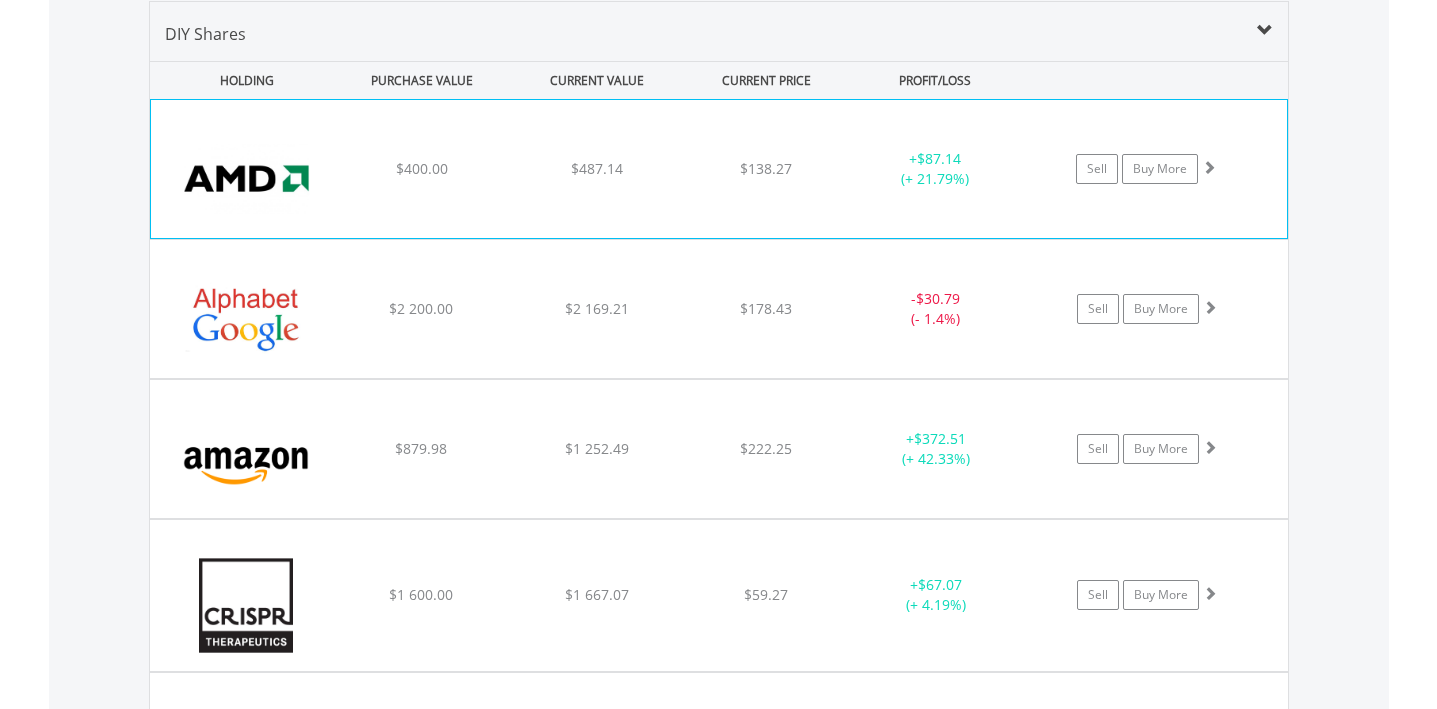 click on "$400.00" at bounding box center [422, 169] 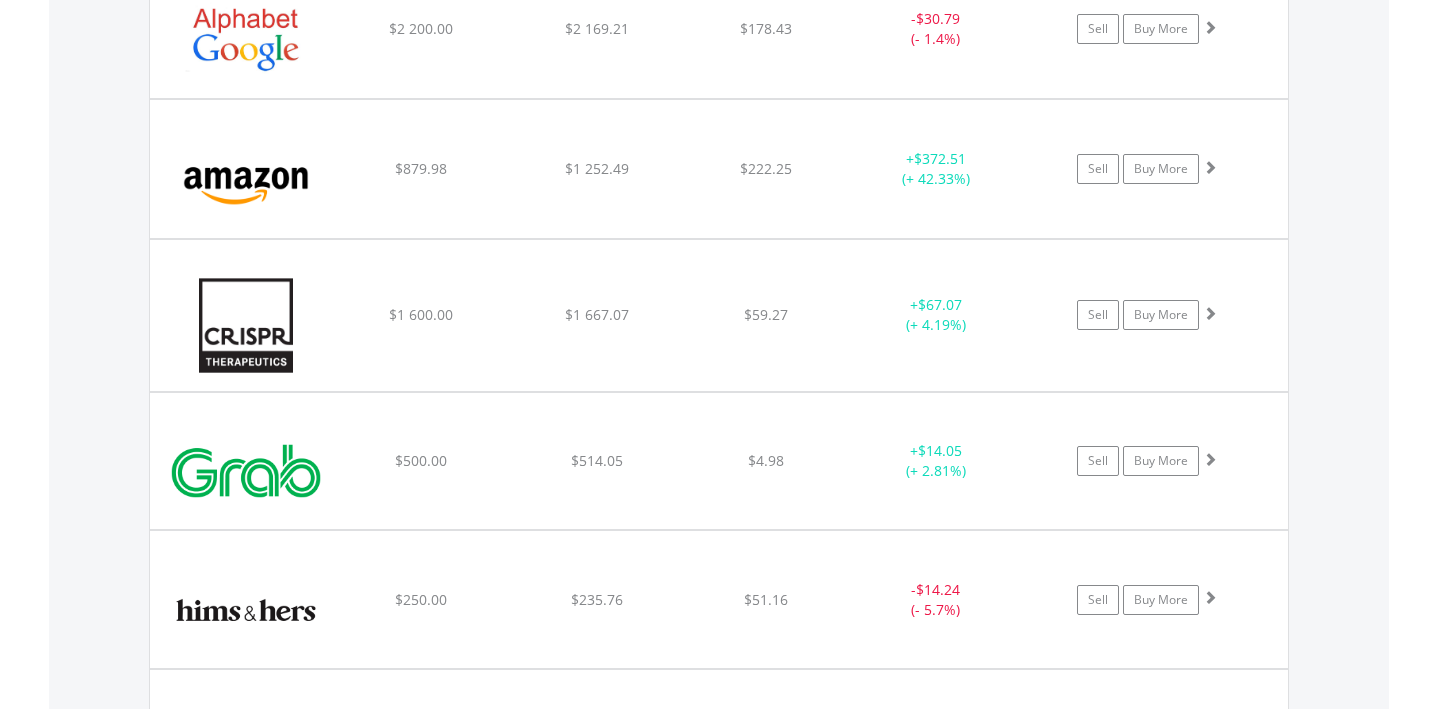 scroll, scrollTop: 2133, scrollLeft: 0, axis: vertical 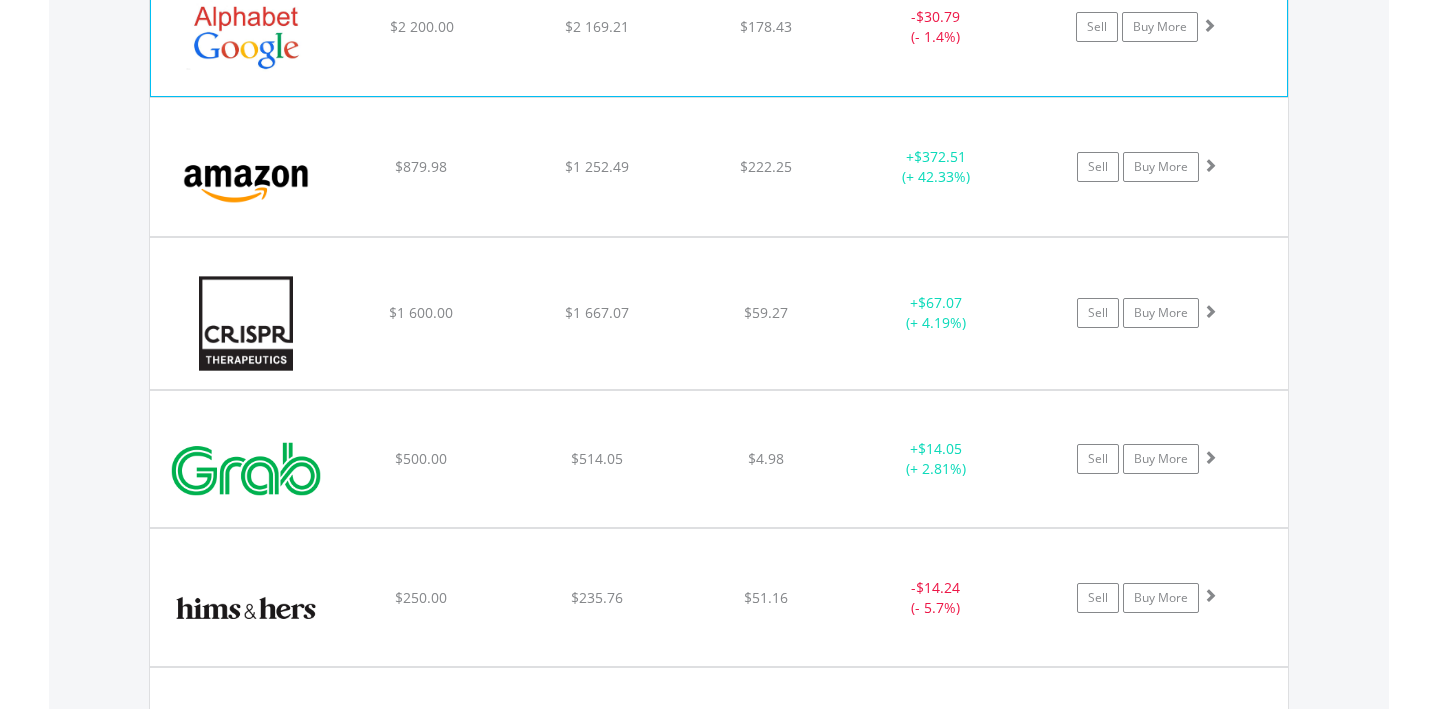click on "﻿
Alphabet Inc-Cl C
$2 200.00
$2 169.21
$178.43
-  $30.79 (- 1.4%)
Sell
Buy More" at bounding box center (719, -522) 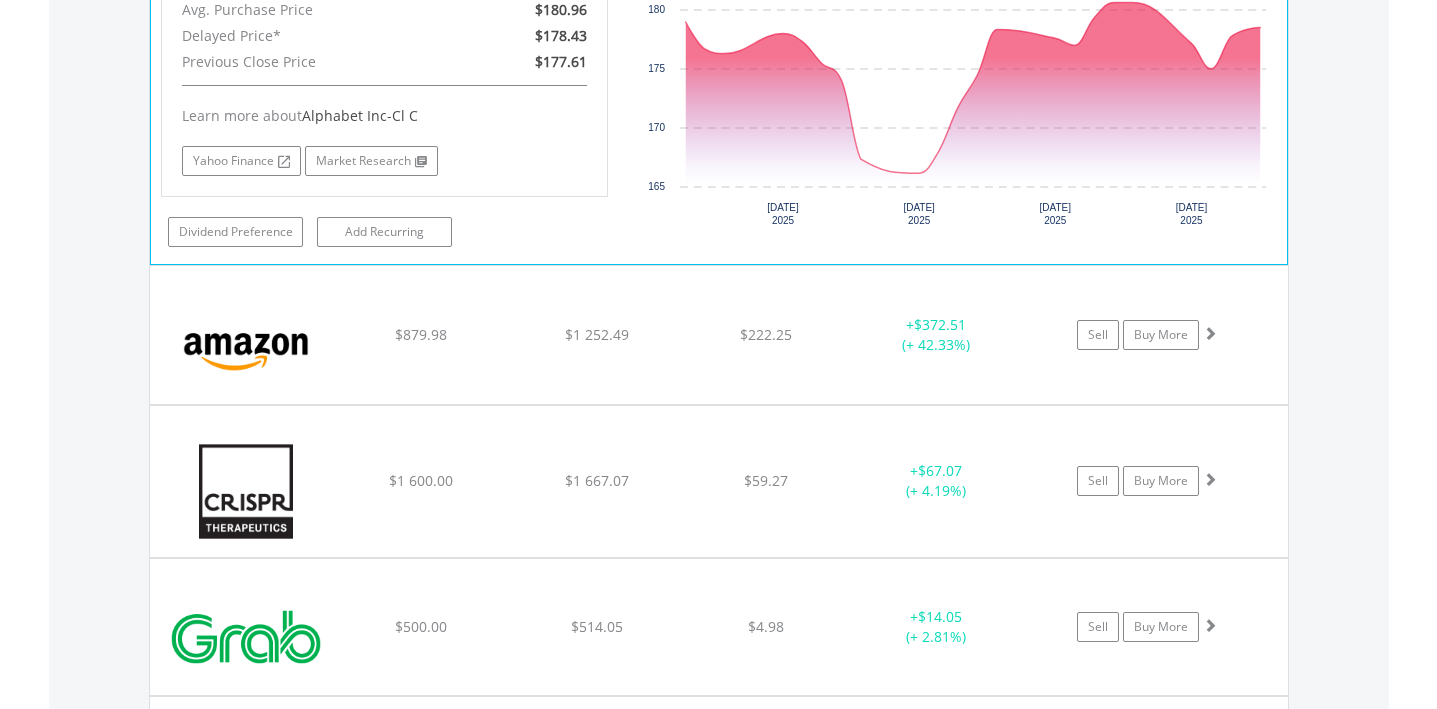 scroll, scrollTop: 2387, scrollLeft: 0, axis: vertical 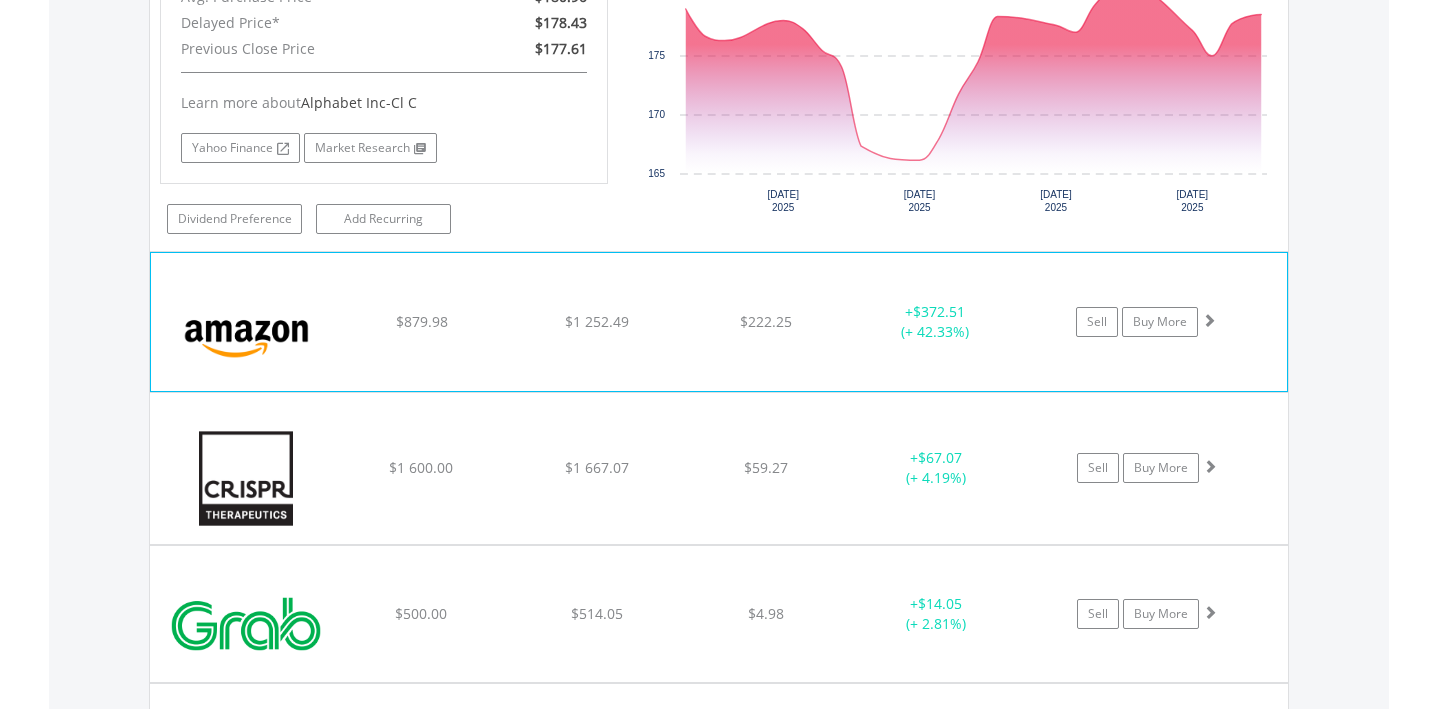 click on "$1 252.49" at bounding box center (596, -776) 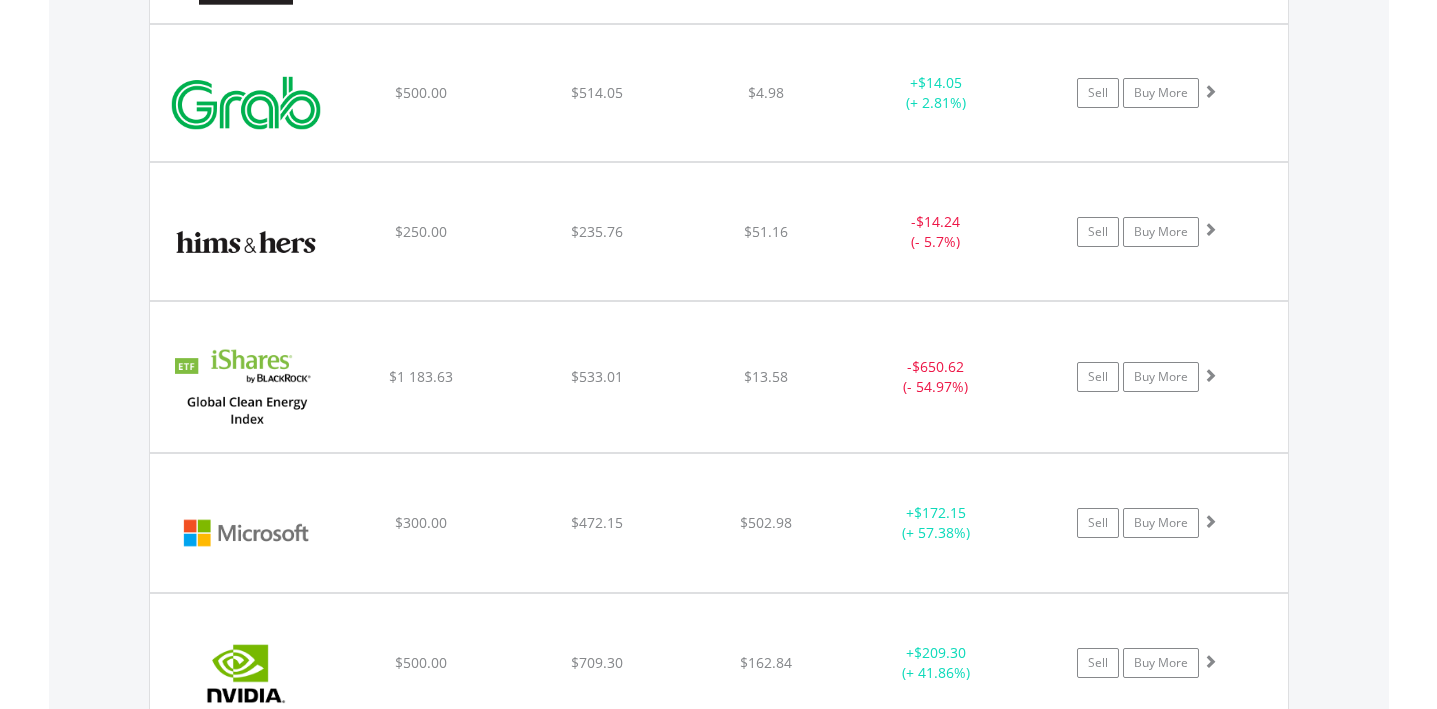 scroll, scrollTop: 3309, scrollLeft: 0, axis: vertical 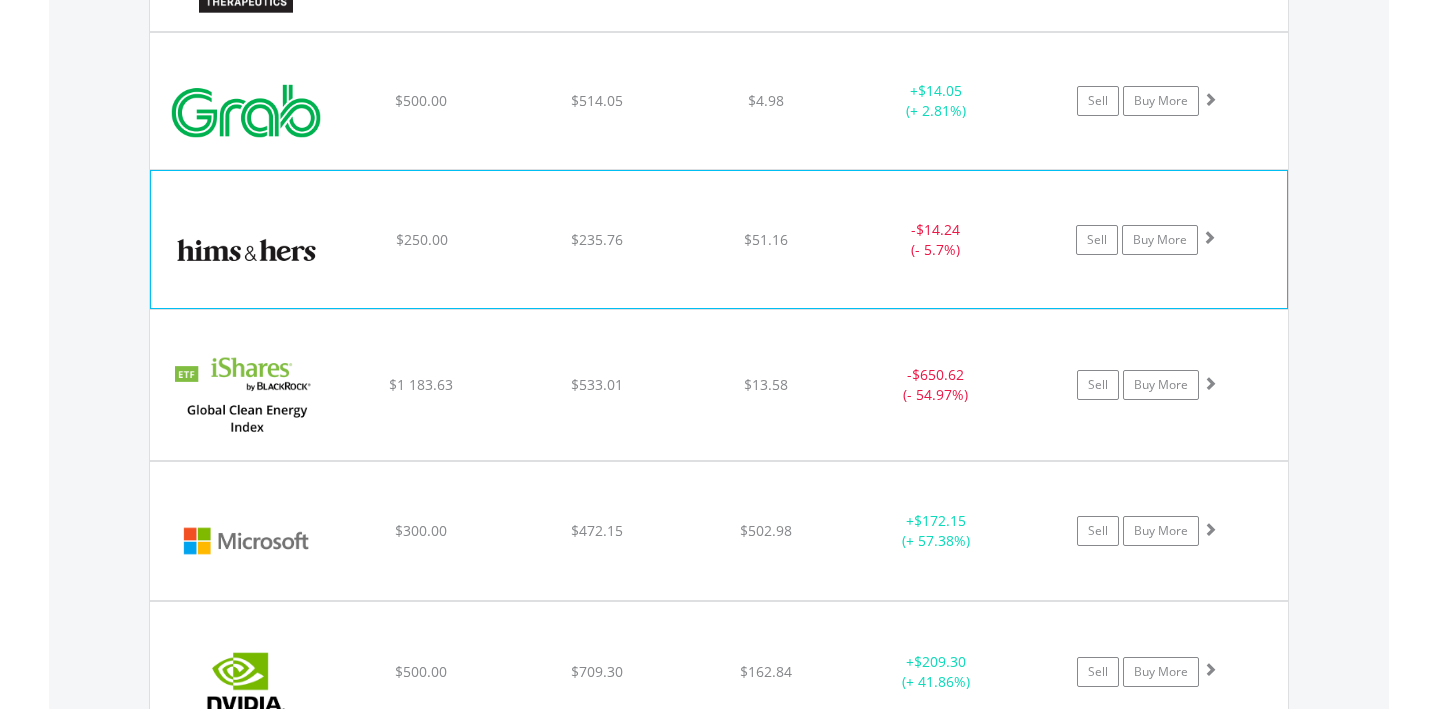 click on "﻿
Hims & Hers Health Inc
$250.00
$235.76
$51.16
-  $14.24 (- 5.7%)
Sell
Buy More" at bounding box center (719, -1698) 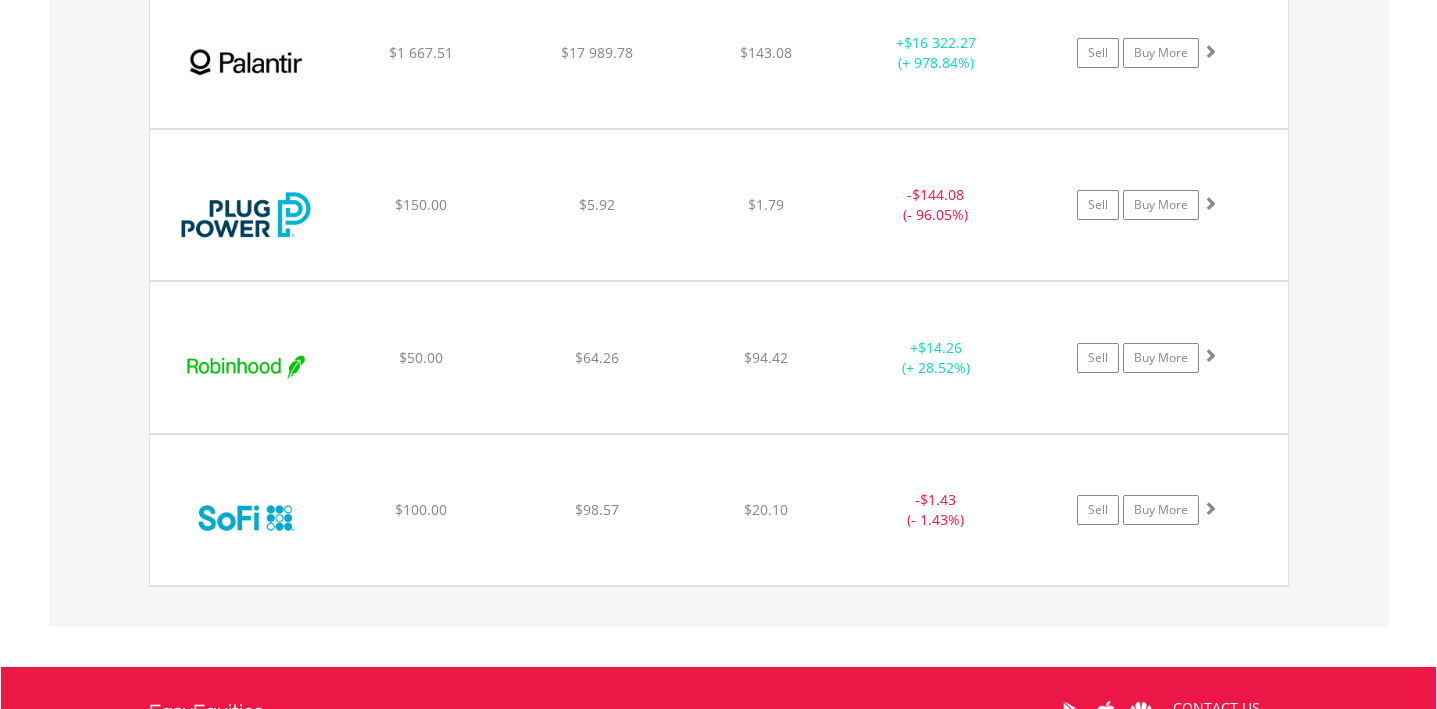 scroll, scrollTop: 4486, scrollLeft: 0, axis: vertical 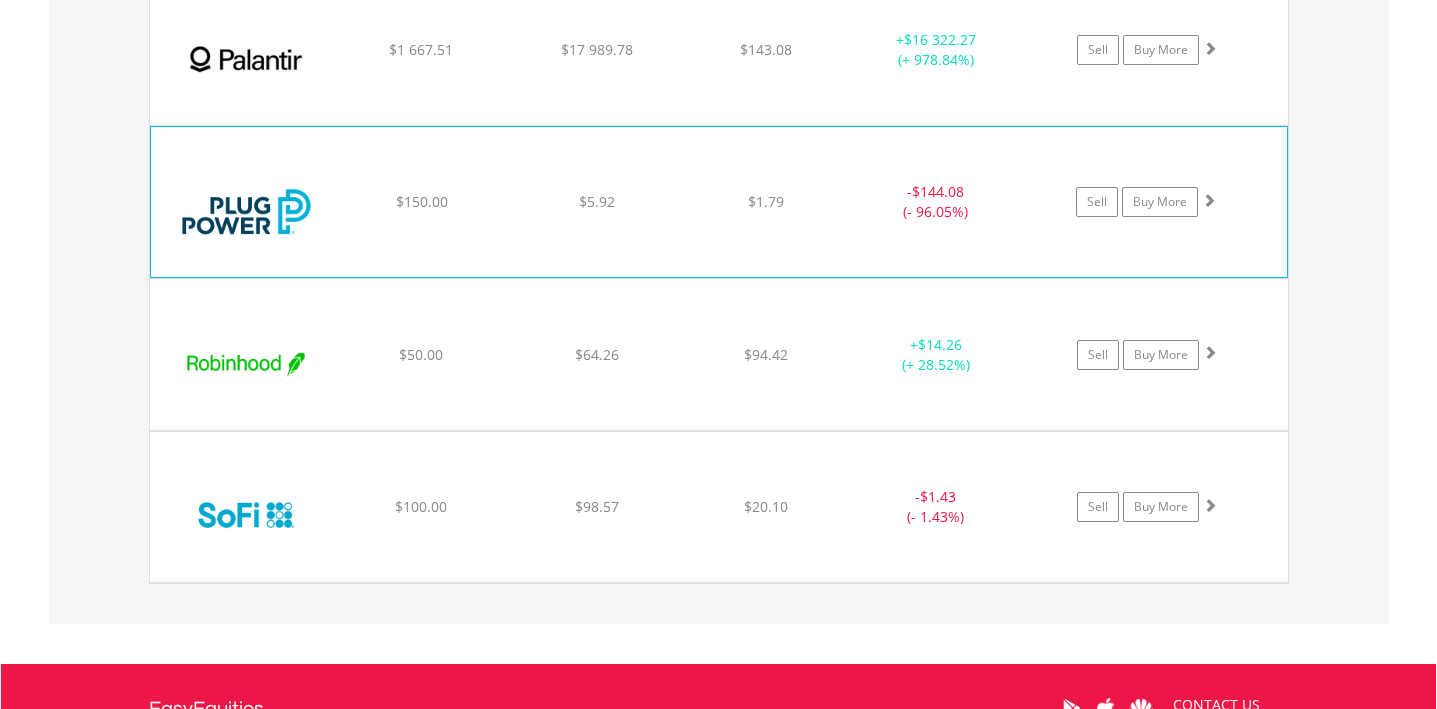 click on "﻿
Plug Power Inc
$150.00
$5.92
$1.79
-  $144.08 (- 96.05%)
Sell
Buy More" at bounding box center (719, -2875) 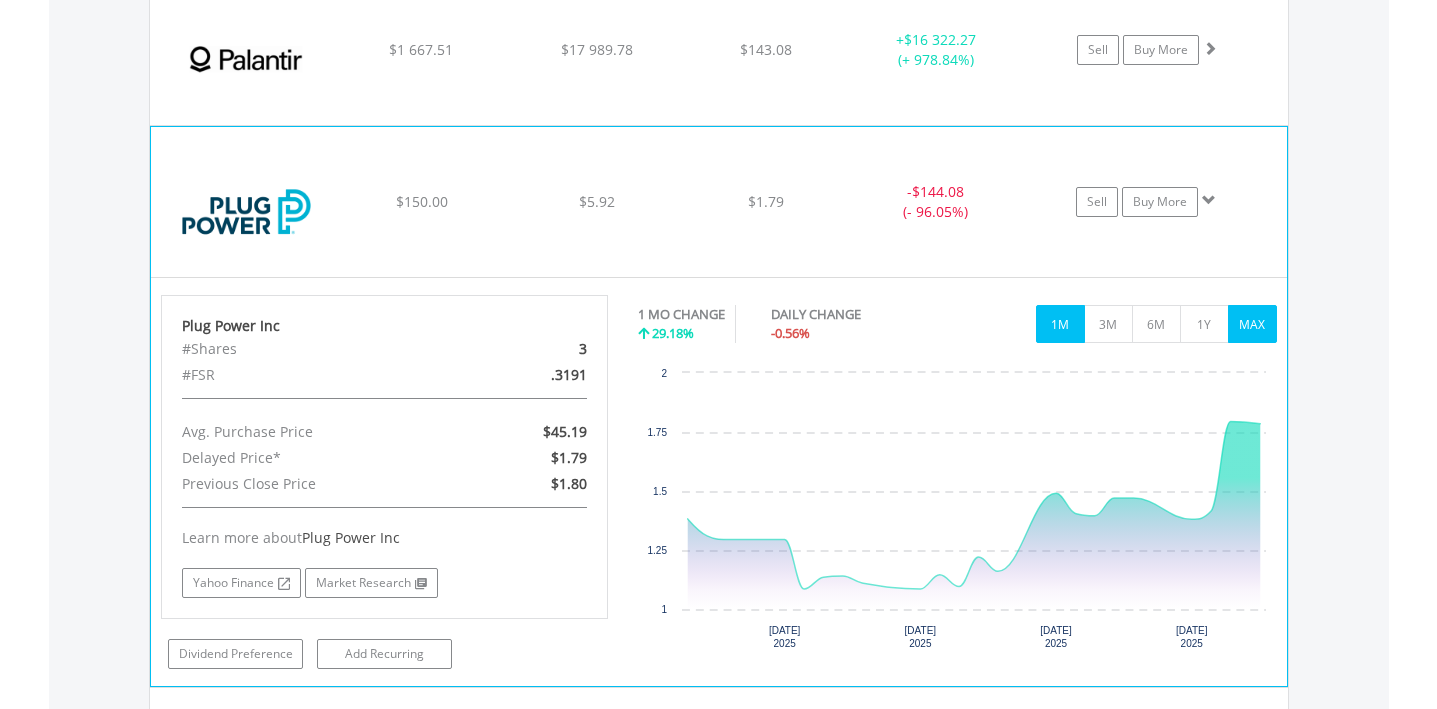 click on "MAX" at bounding box center (1252, 324) 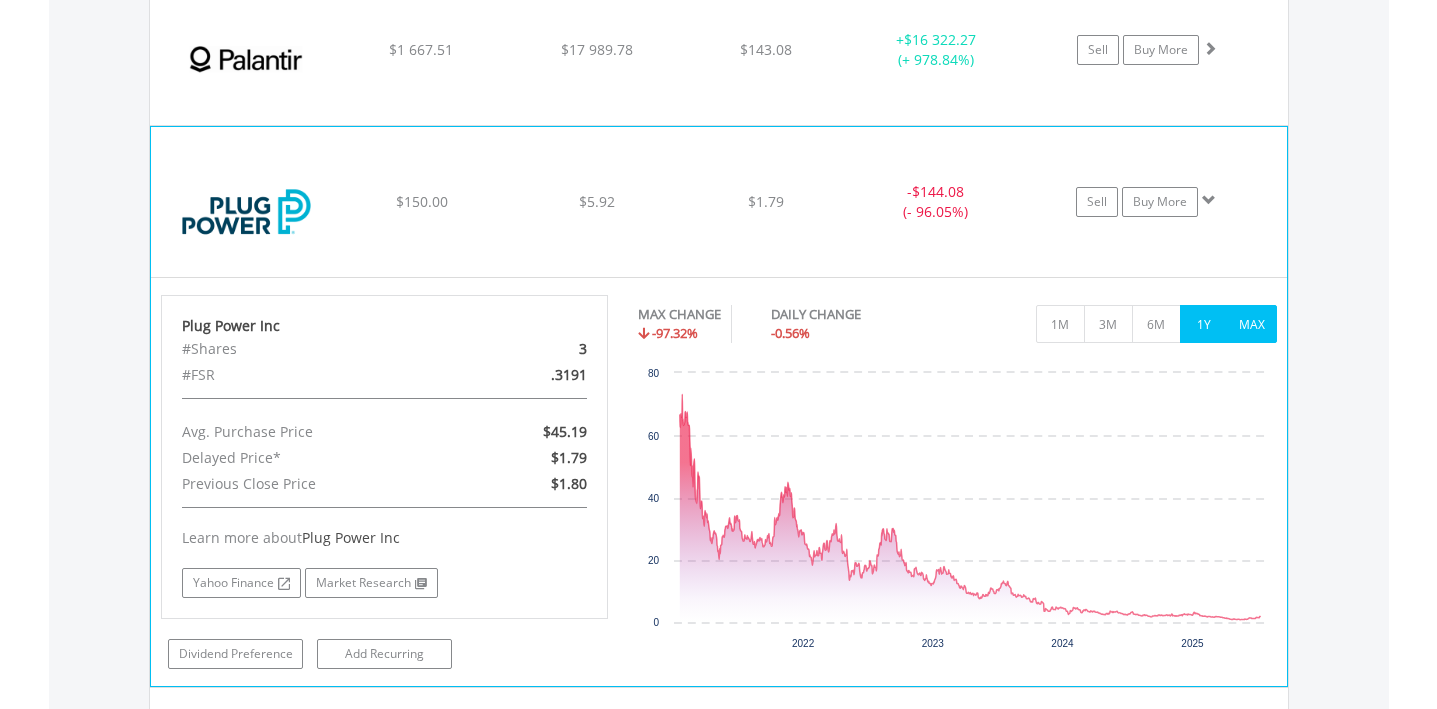 click on "1Y" at bounding box center (1204, 324) 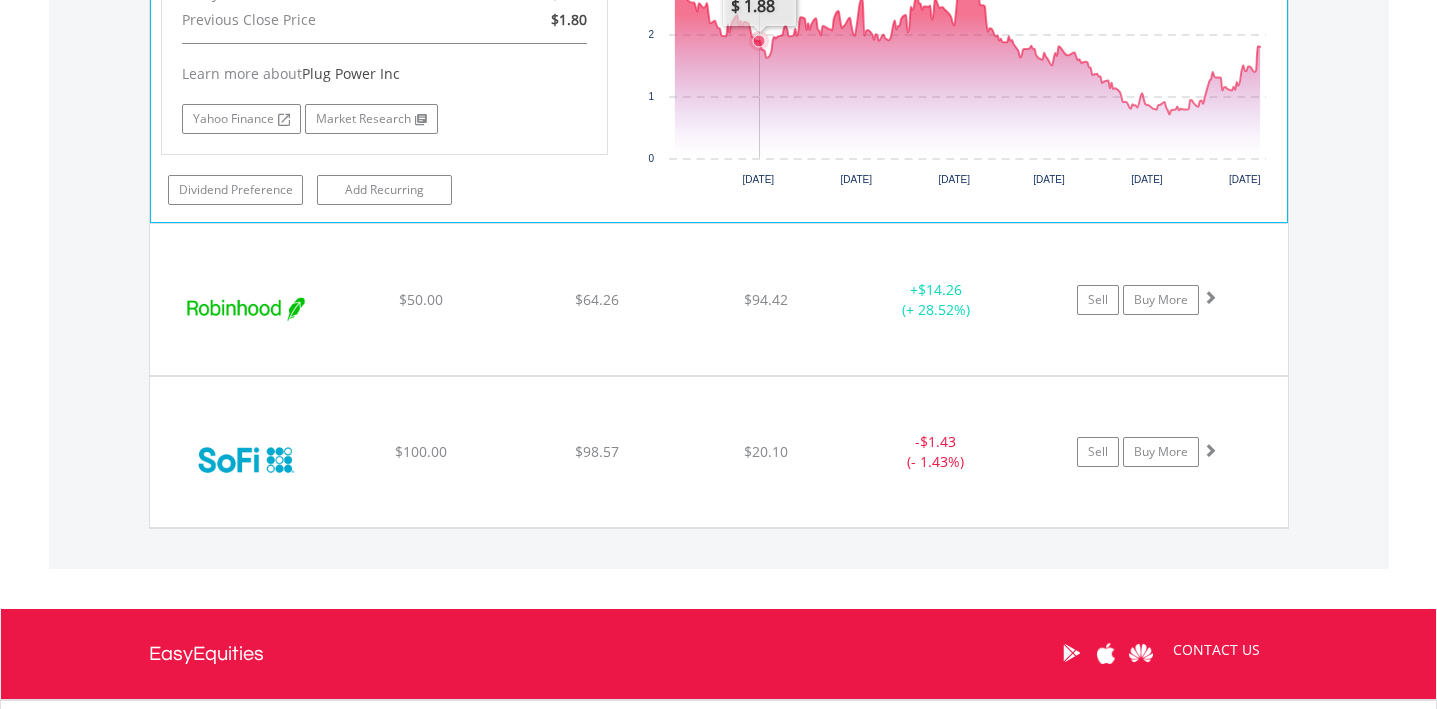 scroll, scrollTop: 4955, scrollLeft: 0, axis: vertical 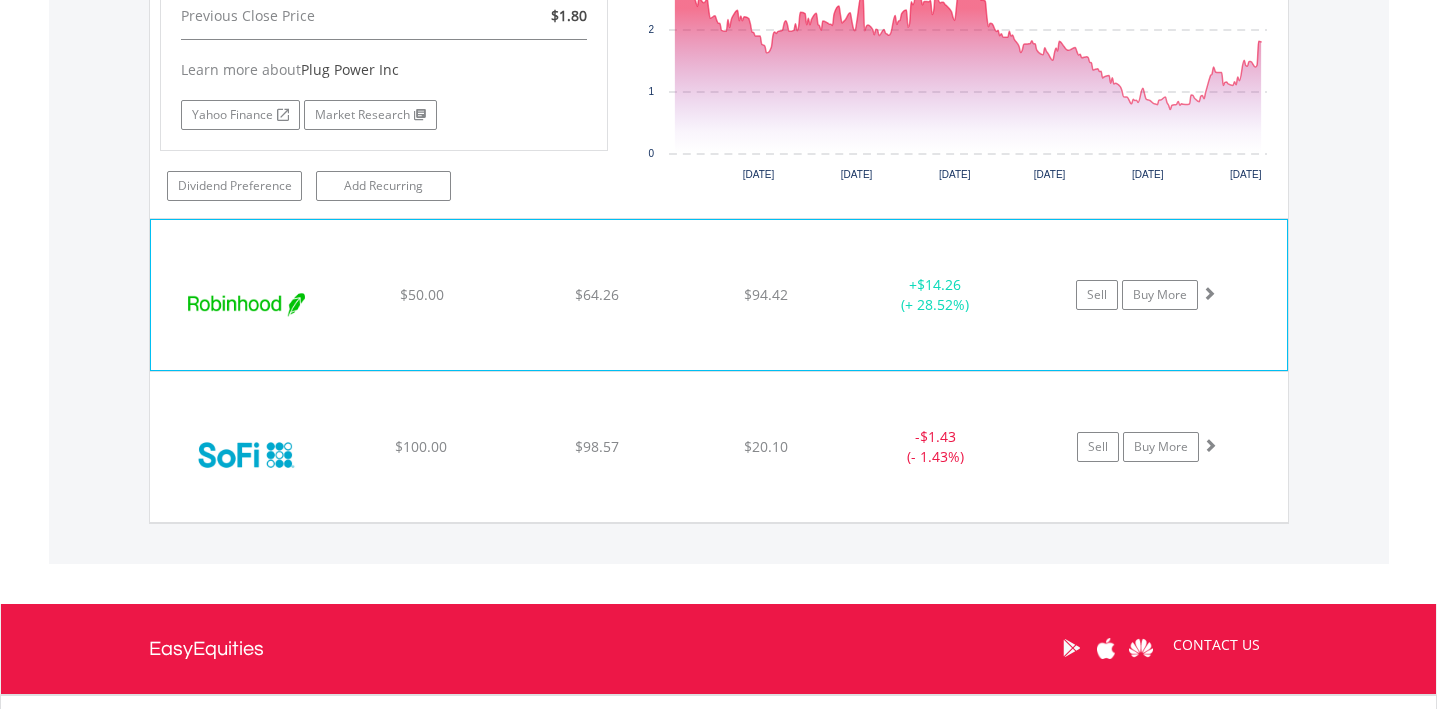 click on "﻿
Robinhood Markets Inc
$50.00
$64.26
$94.42
+  $14.26 (+ 28.52%)
Sell
Buy More" at bounding box center [719, -3344] 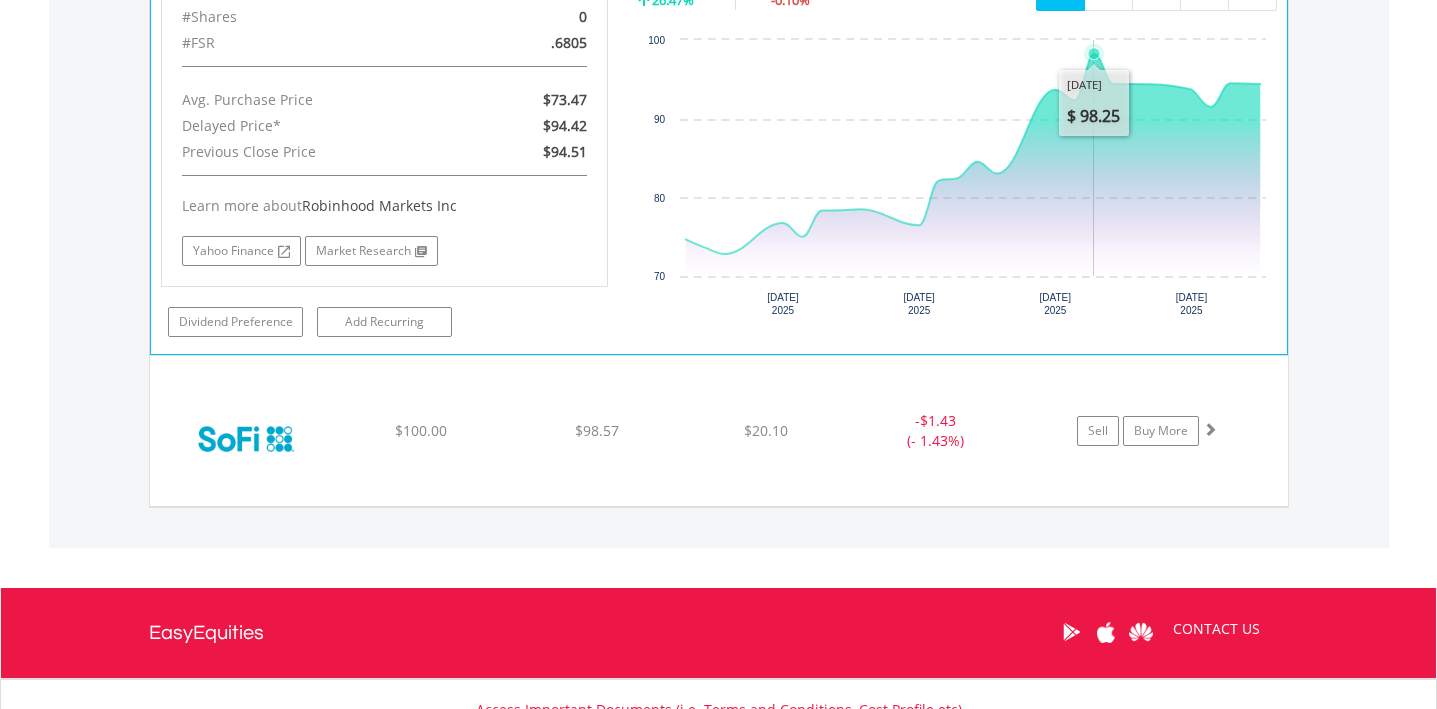 scroll, scrollTop: 5390, scrollLeft: 0, axis: vertical 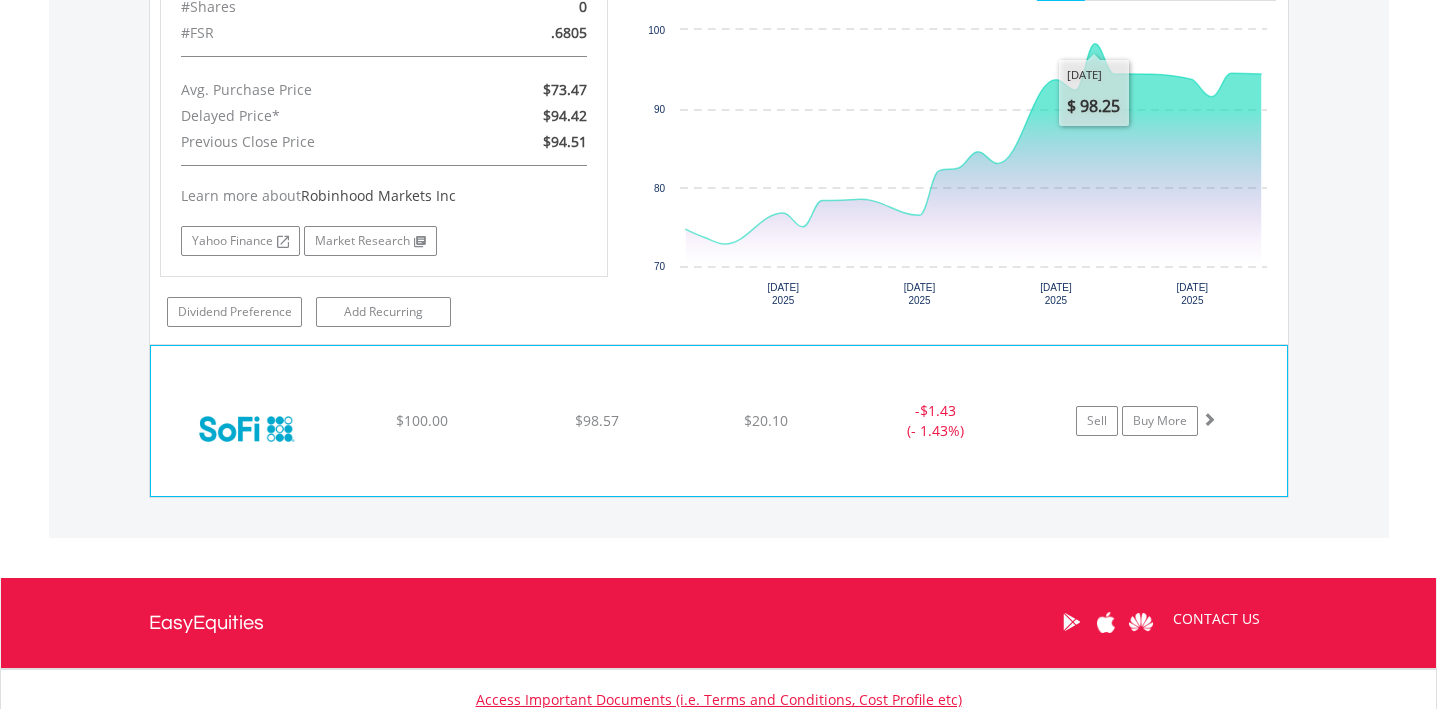click on "﻿
SoFi Technologies
$100.00
$98.57
$20.10
-  $1.43 (- 1.43%)
Sell
Buy More" at bounding box center (719, -3779) 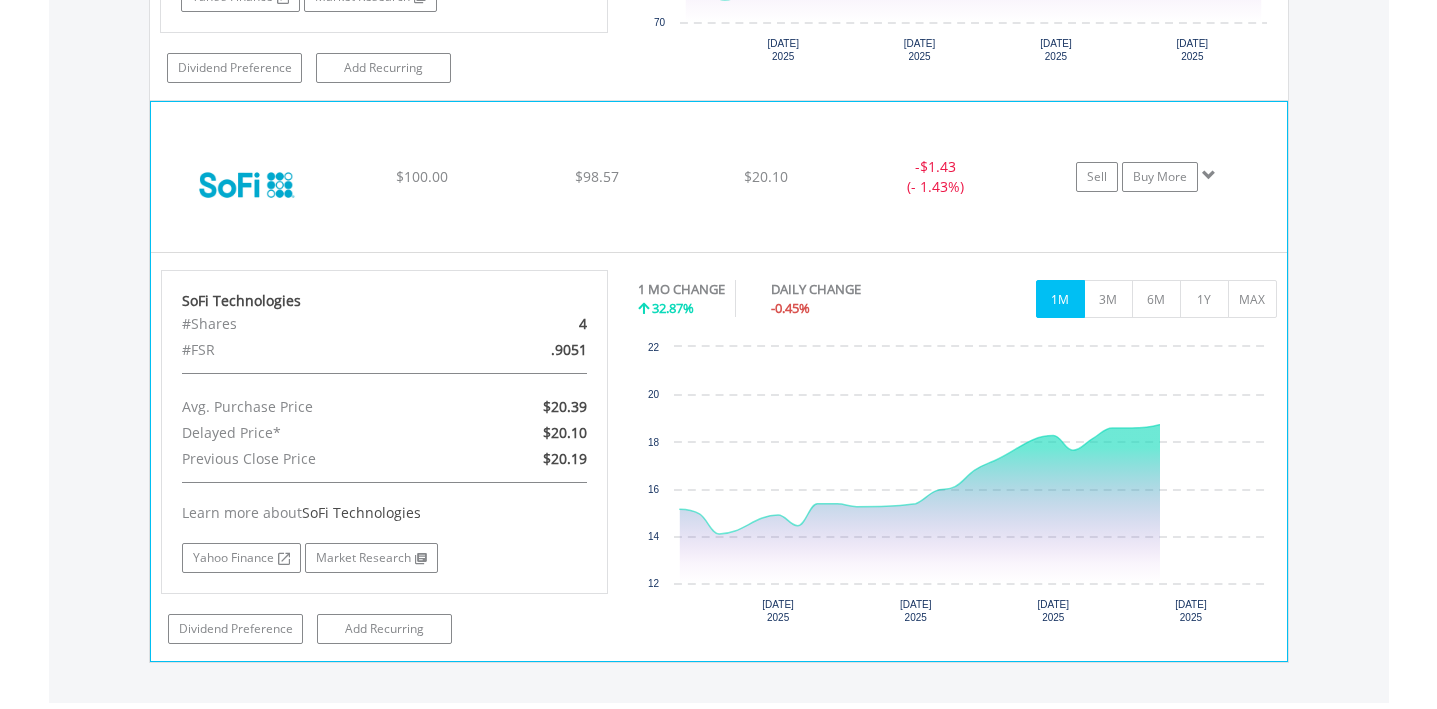 scroll, scrollTop: 5643, scrollLeft: 0, axis: vertical 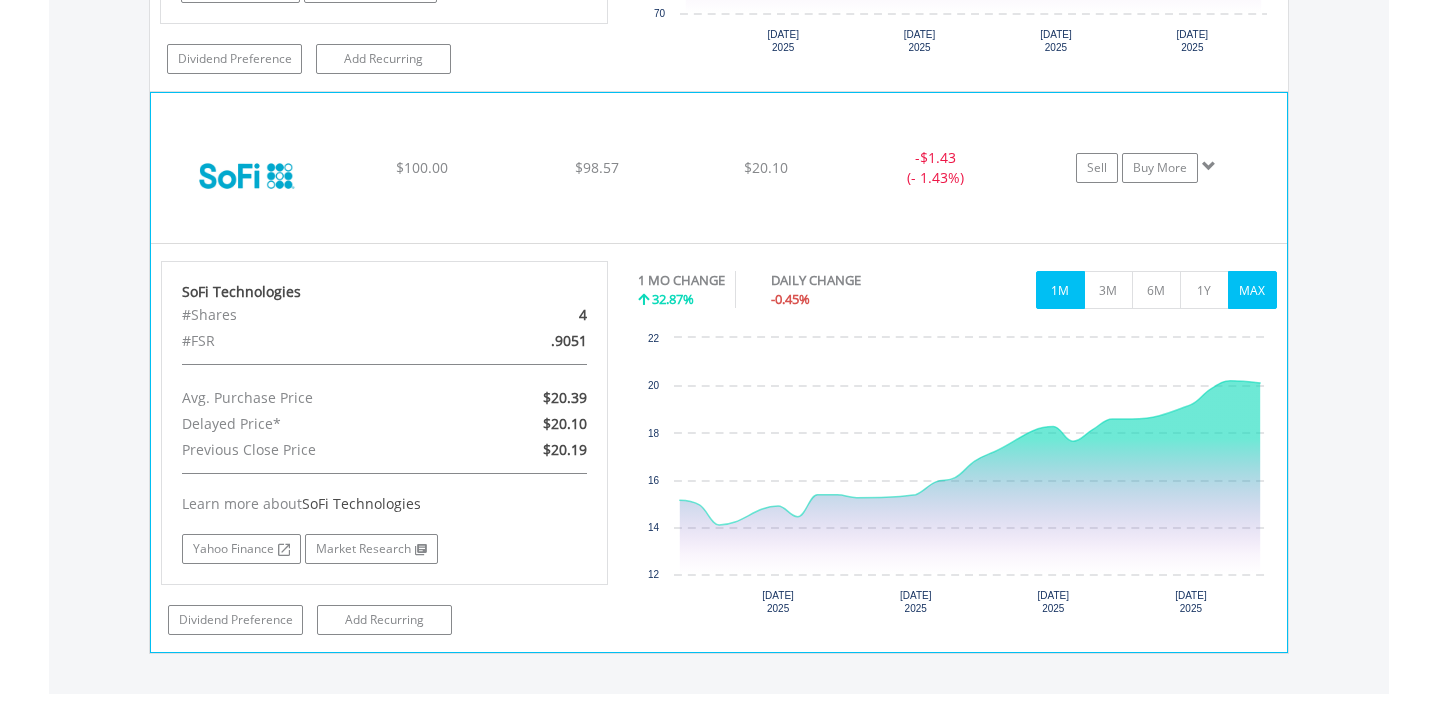 click on "MAX" at bounding box center (1252, 290) 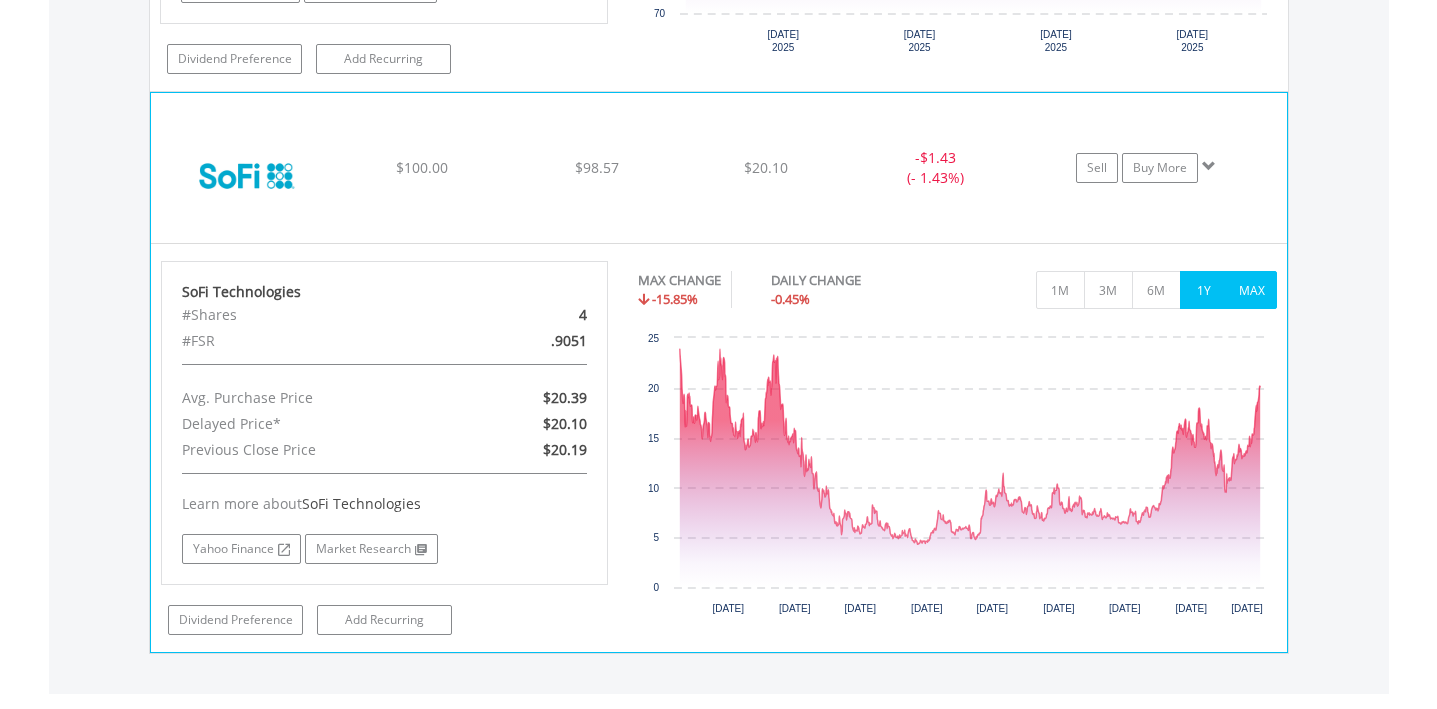 click on "1Y" at bounding box center [1204, 290] 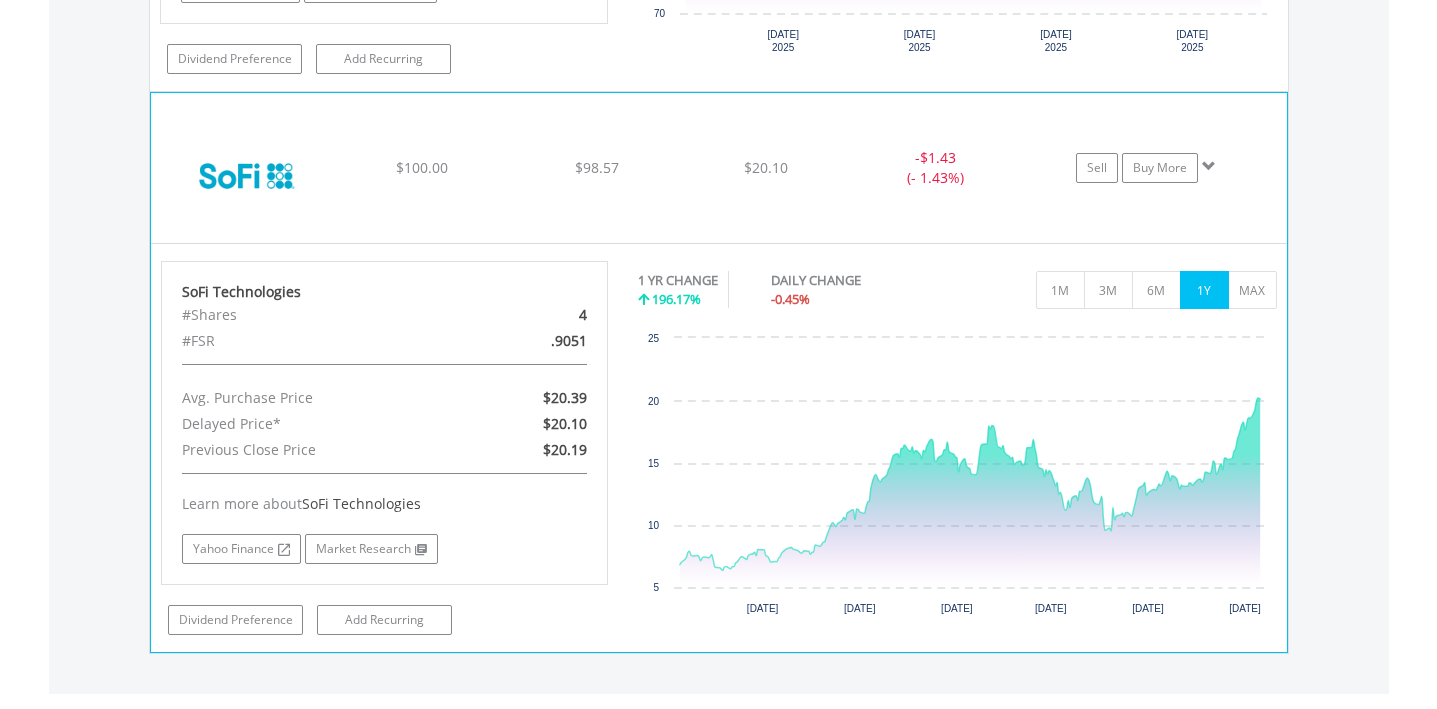 click on "﻿
SoFi Technologies
$100.00
$98.57
$20.10
-  $1.43 (- 1.43%)
Sell
Buy More" at bounding box center [719, -4032] 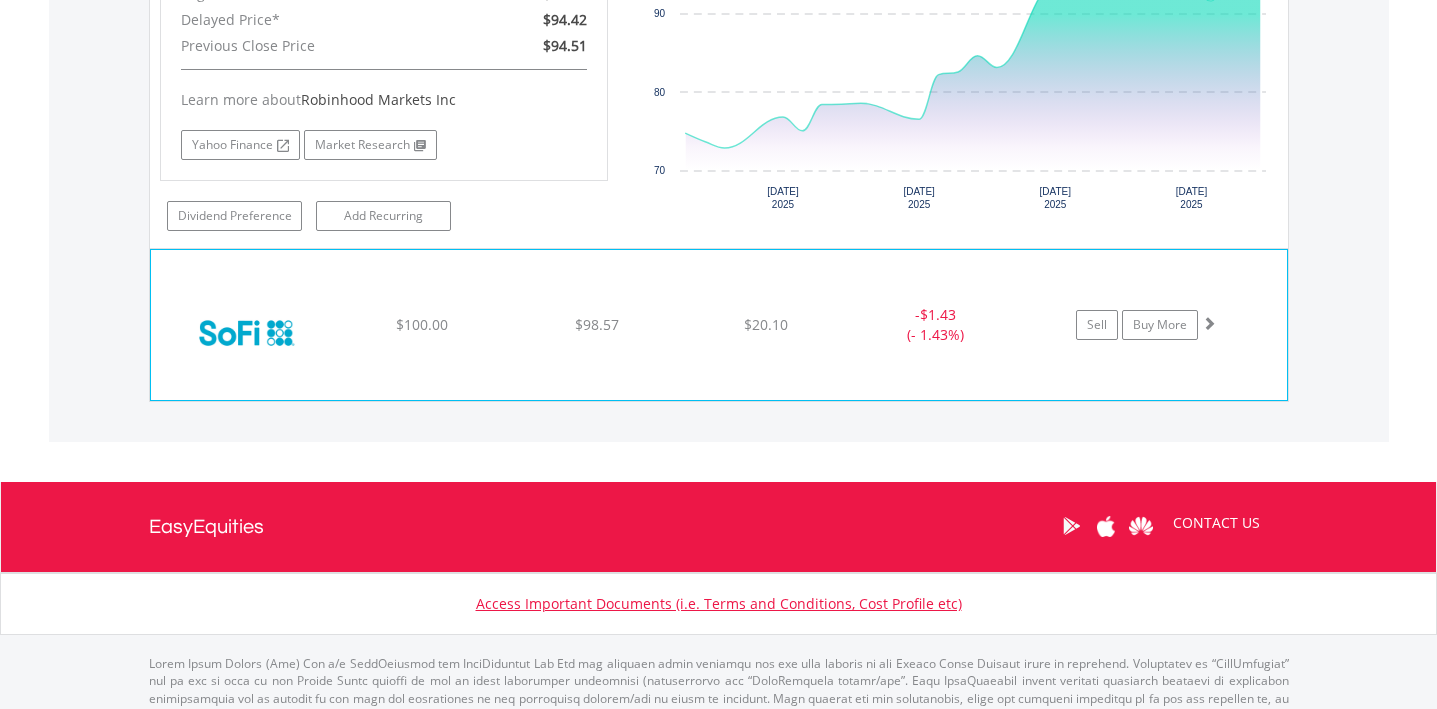 scroll, scrollTop: 5489, scrollLeft: 0, axis: vertical 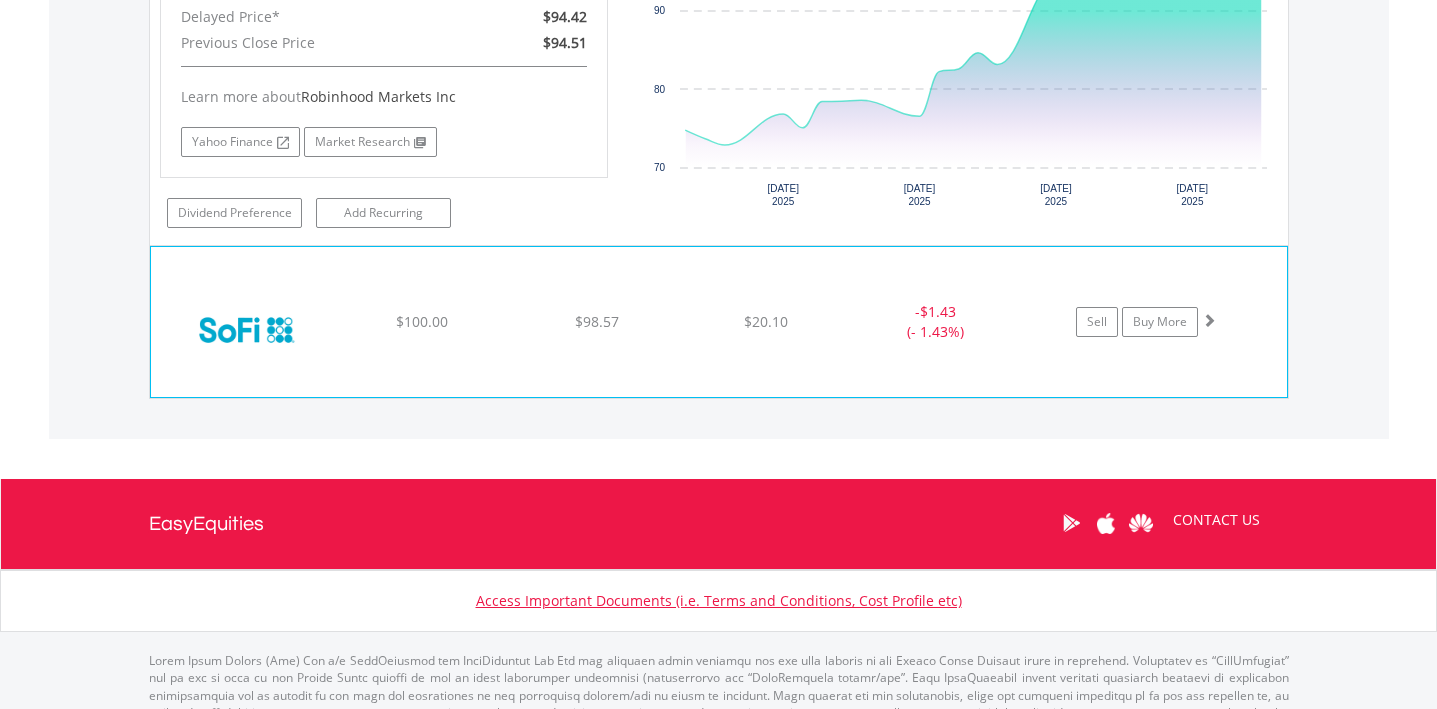 click on "﻿
SoFi Technologies
$100.00
$98.57
$20.10
-  $1.43 (- 1.43%)
Sell
Buy More" at bounding box center (719, -3878) 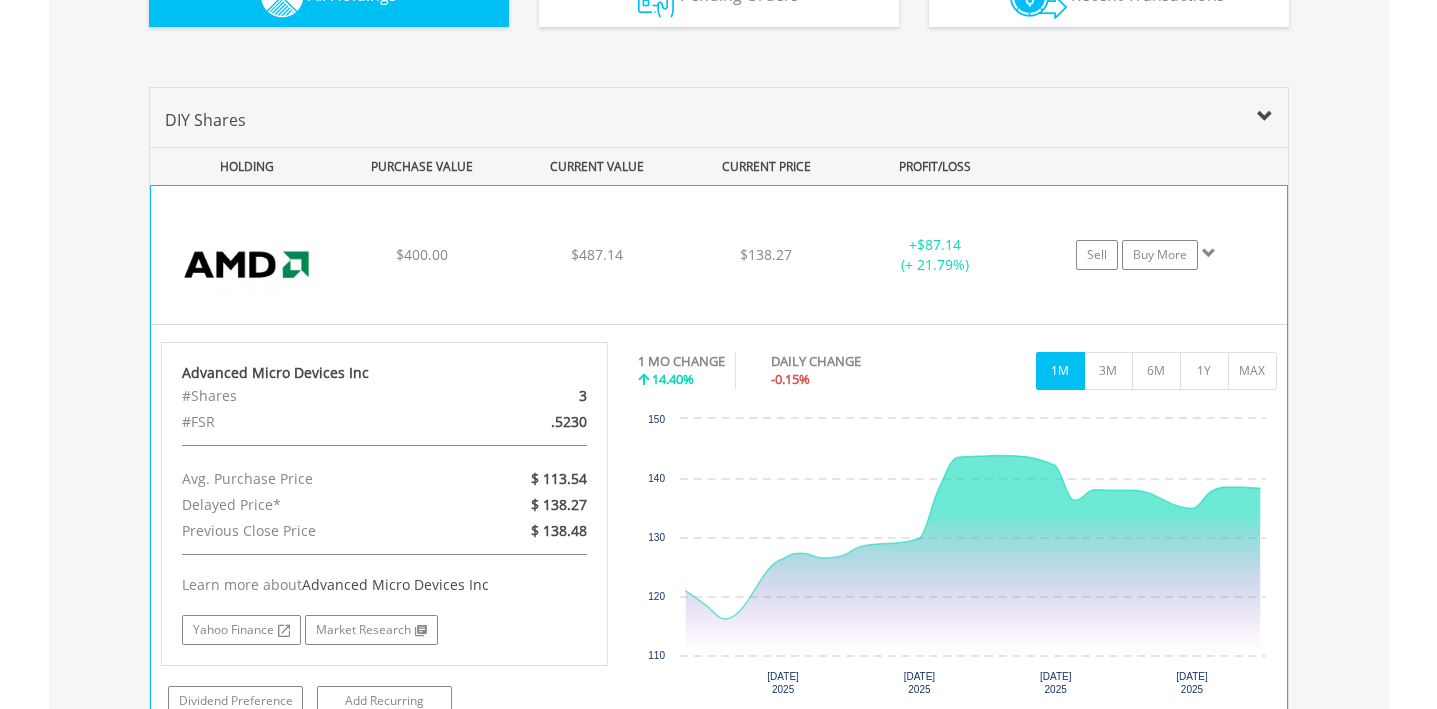 scroll, scrollTop: 1358, scrollLeft: 0, axis: vertical 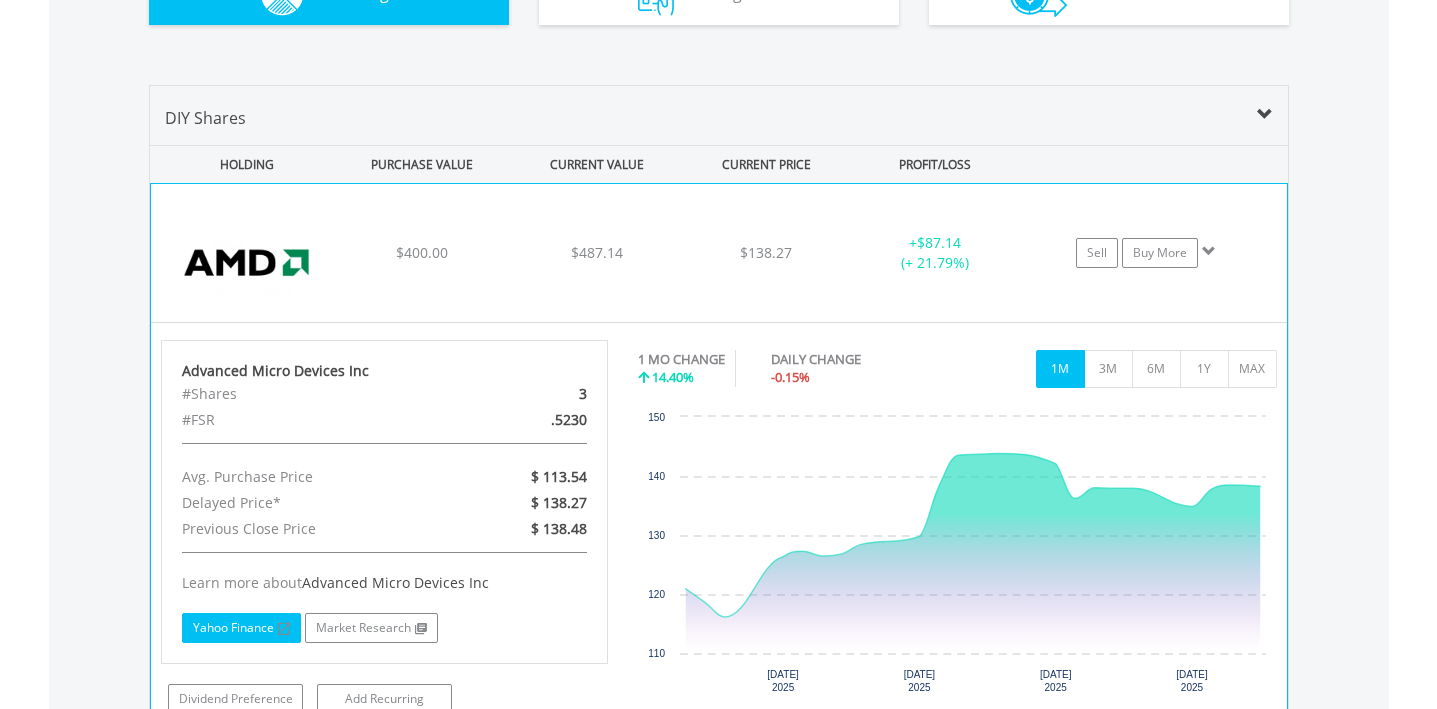 click on "Yahoo Finance" at bounding box center (241, 628) 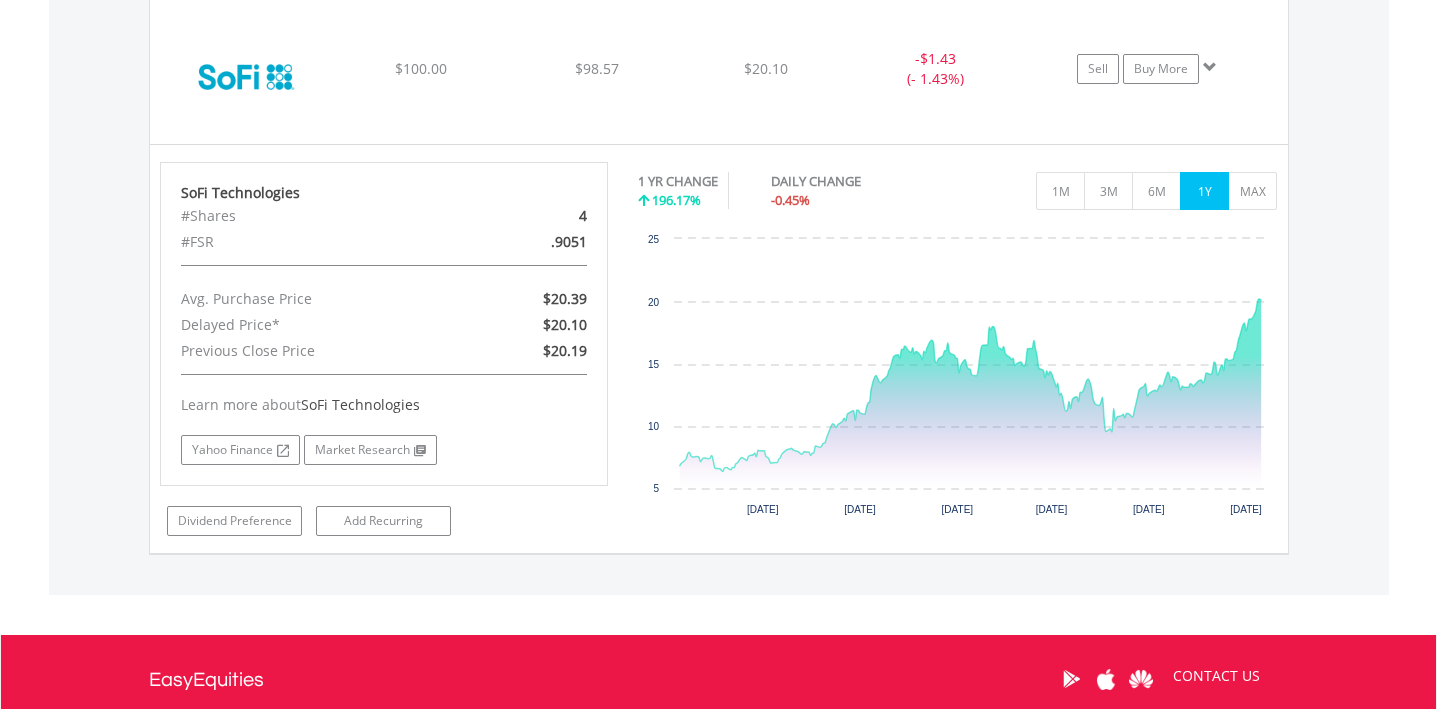 scroll, scrollTop: 5739, scrollLeft: 0, axis: vertical 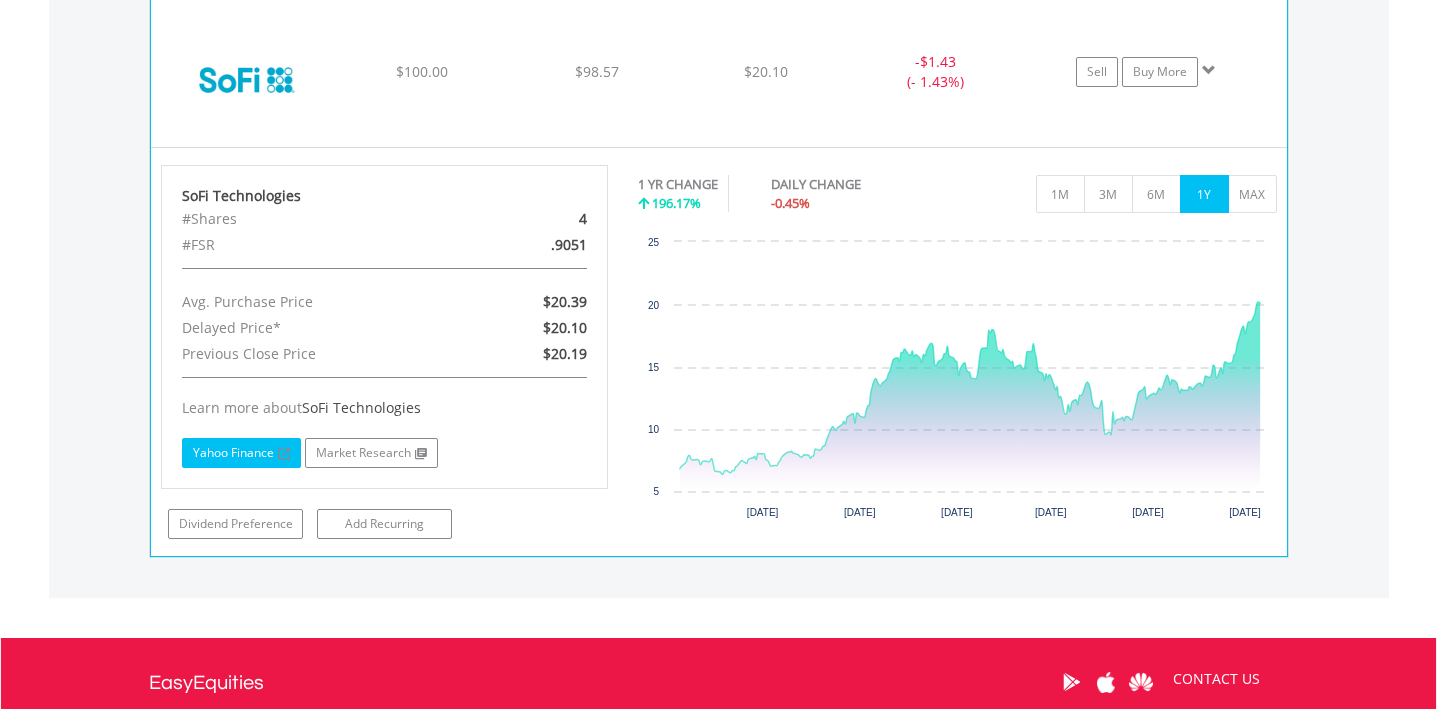 click on "Yahoo Finance" at bounding box center [241, 453] 